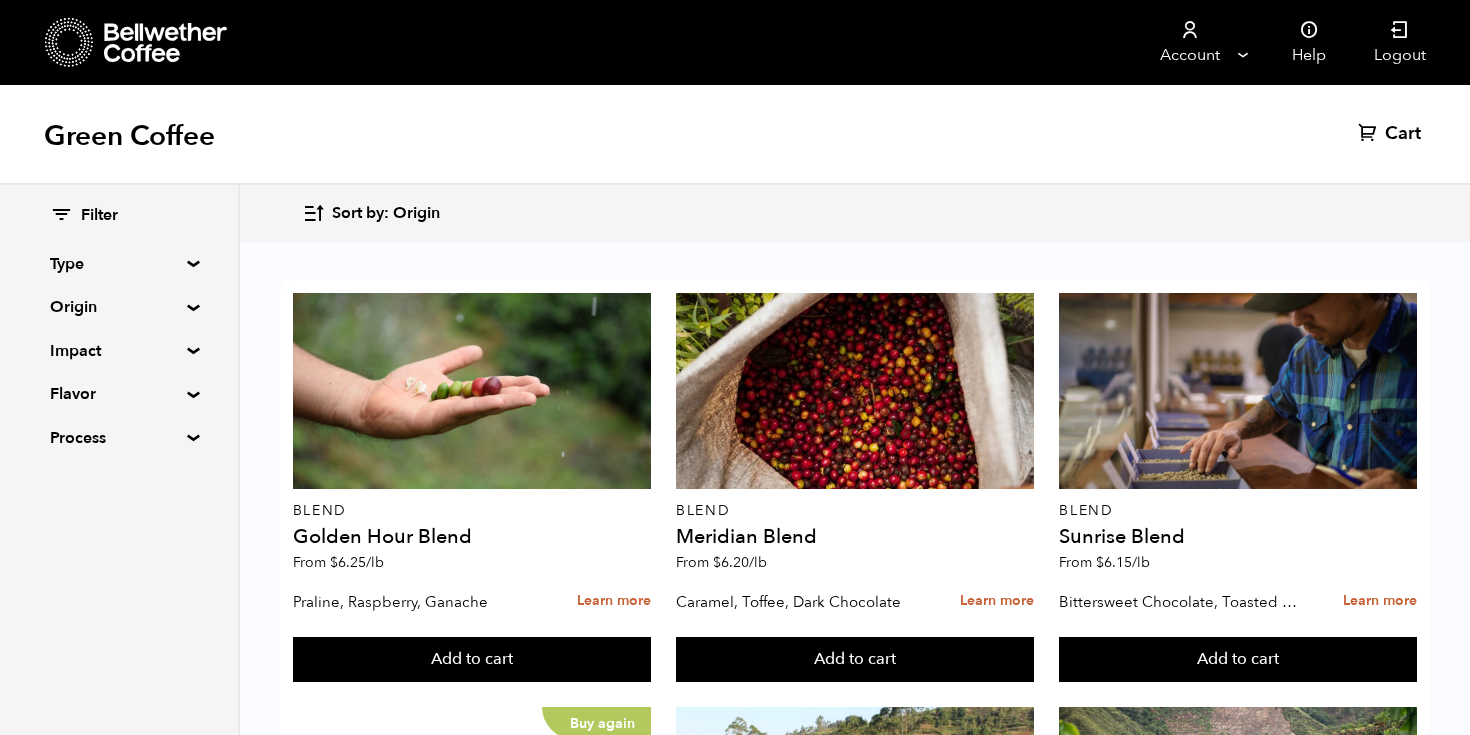 scroll, scrollTop: 1710, scrollLeft: 0, axis: vertical 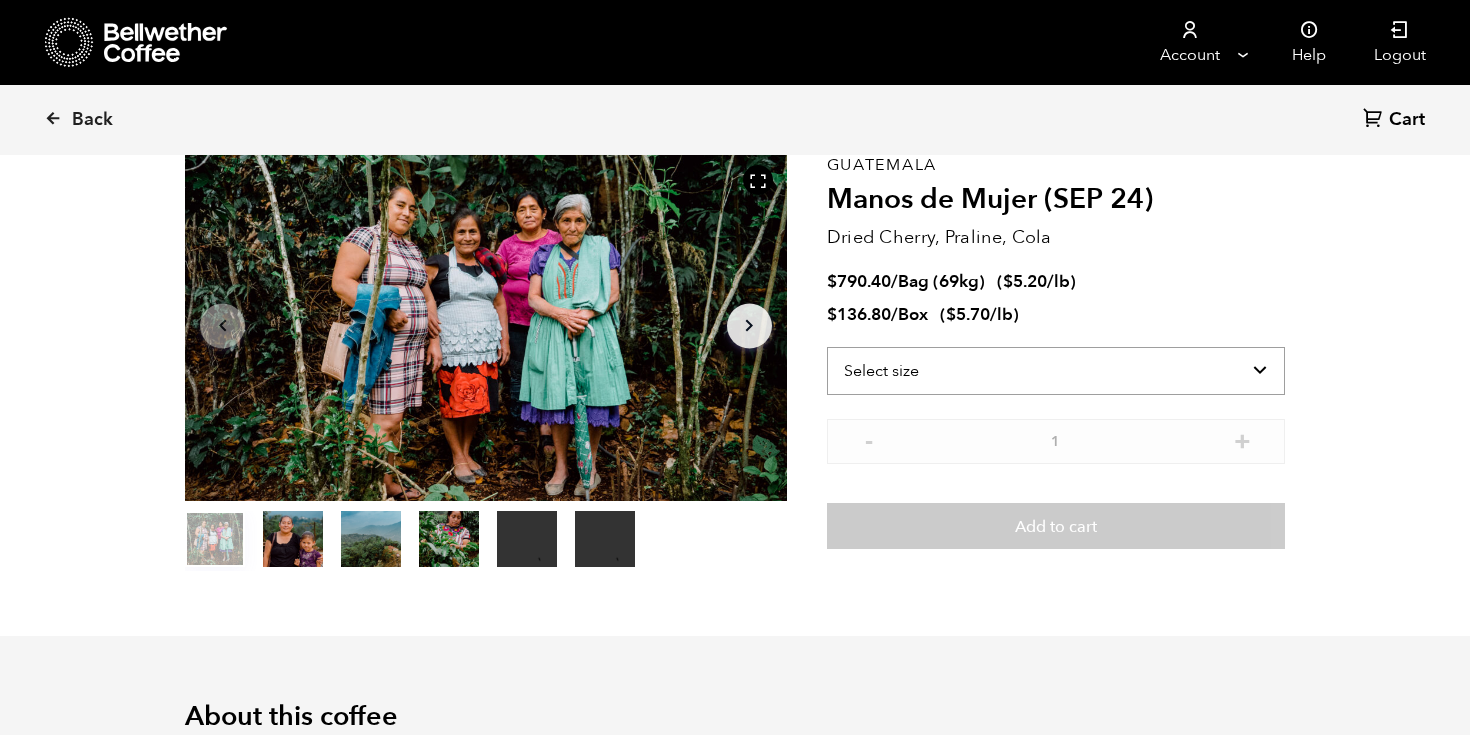 click on "Select size   Bag (69kg) (152 lbs) Box (24 lbs)" at bounding box center (1056, 371) 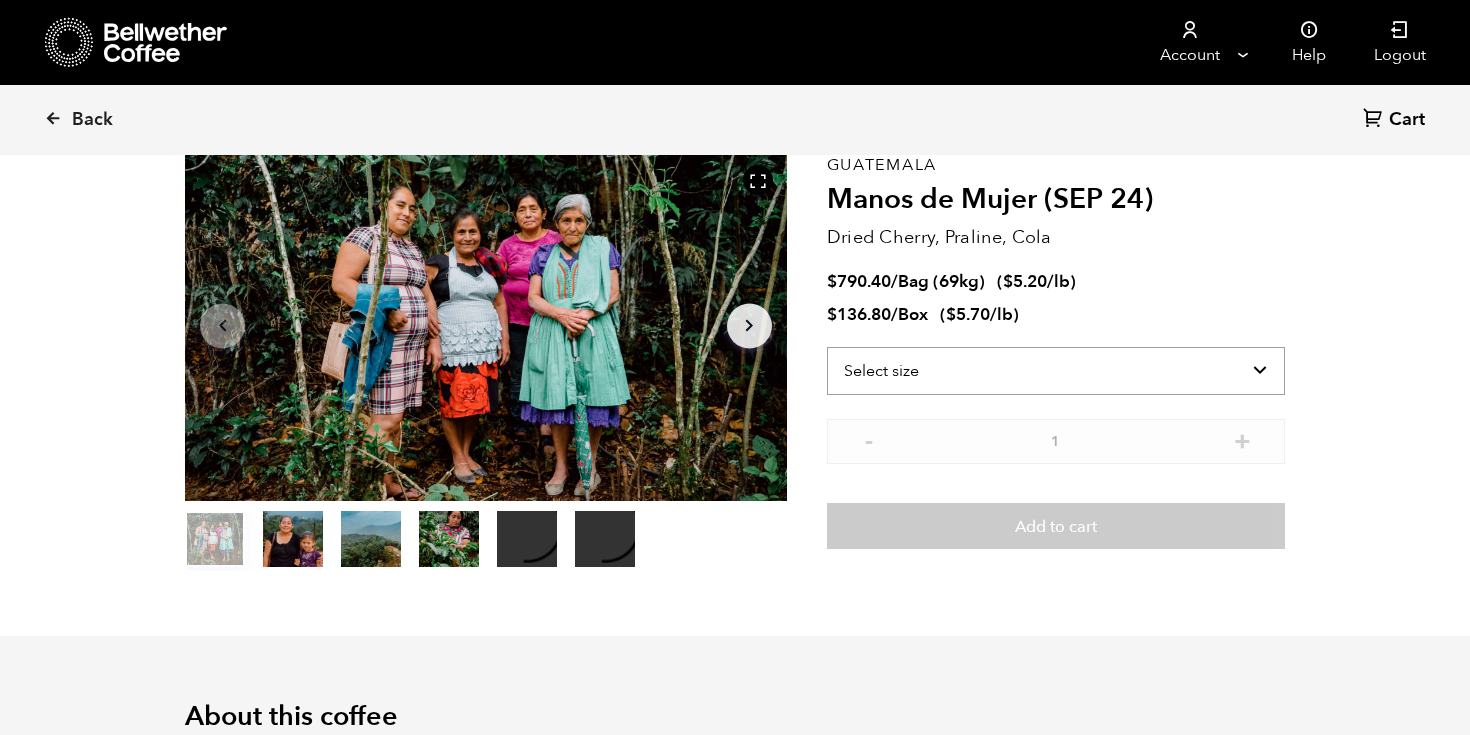 scroll, scrollTop: 99130, scrollLeft: 98935, axis: both 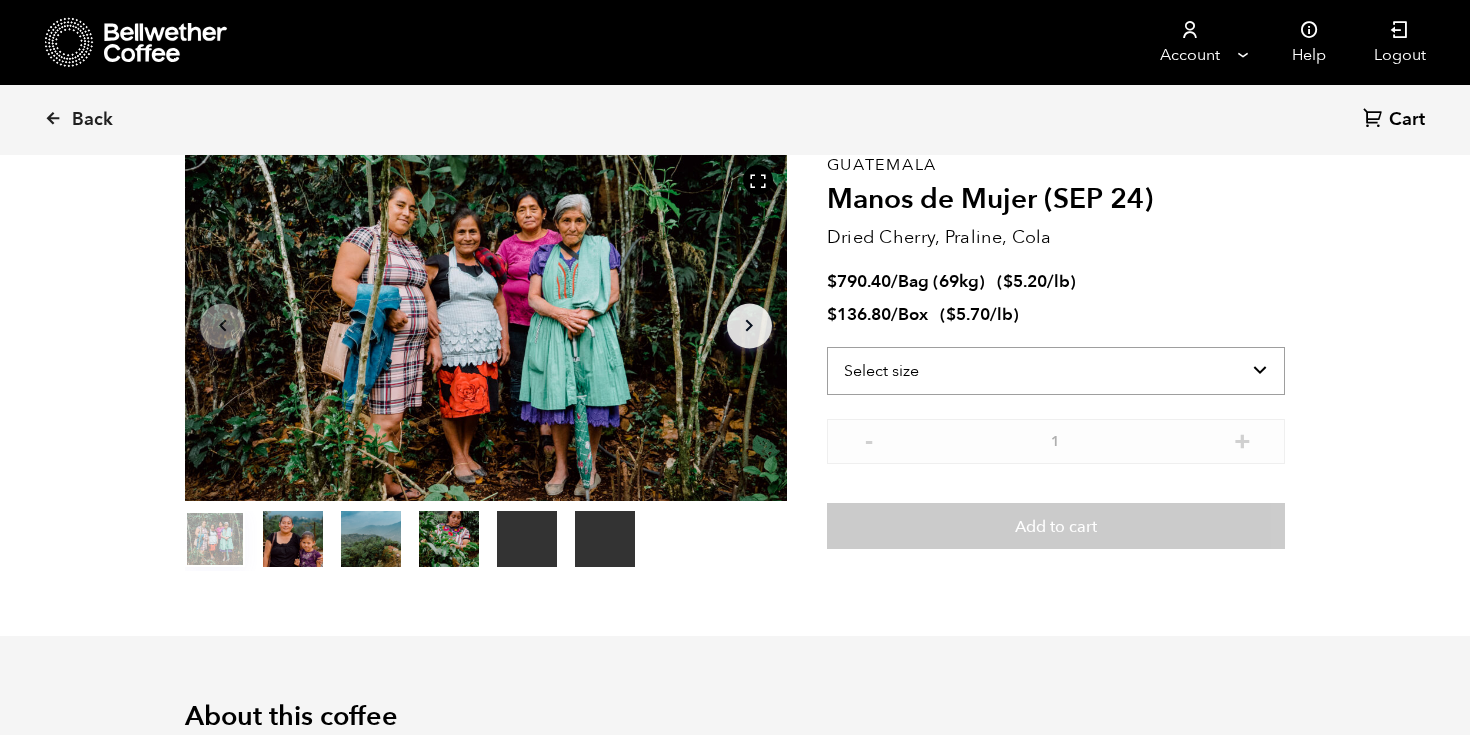 select on "bag-2" 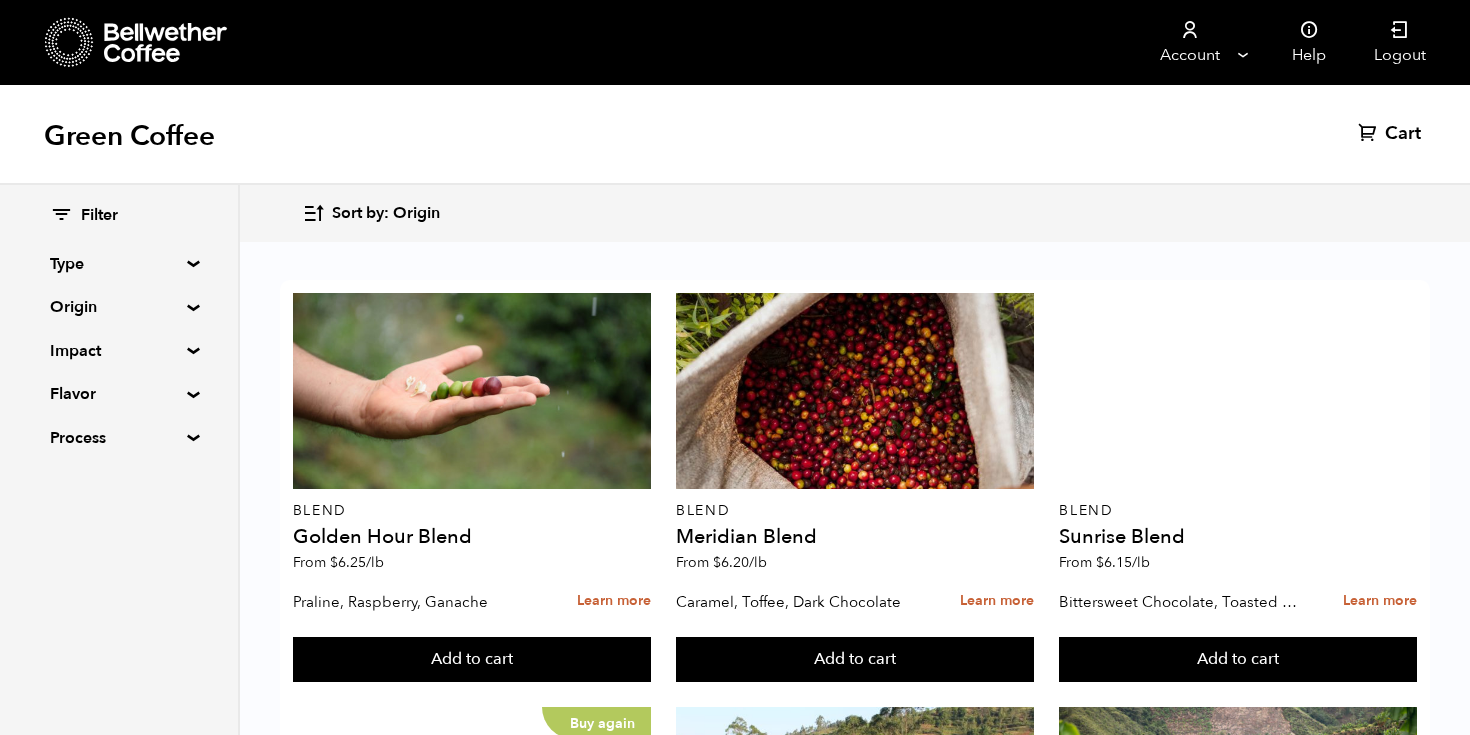 scroll, scrollTop: 1221, scrollLeft: 0, axis: vertical 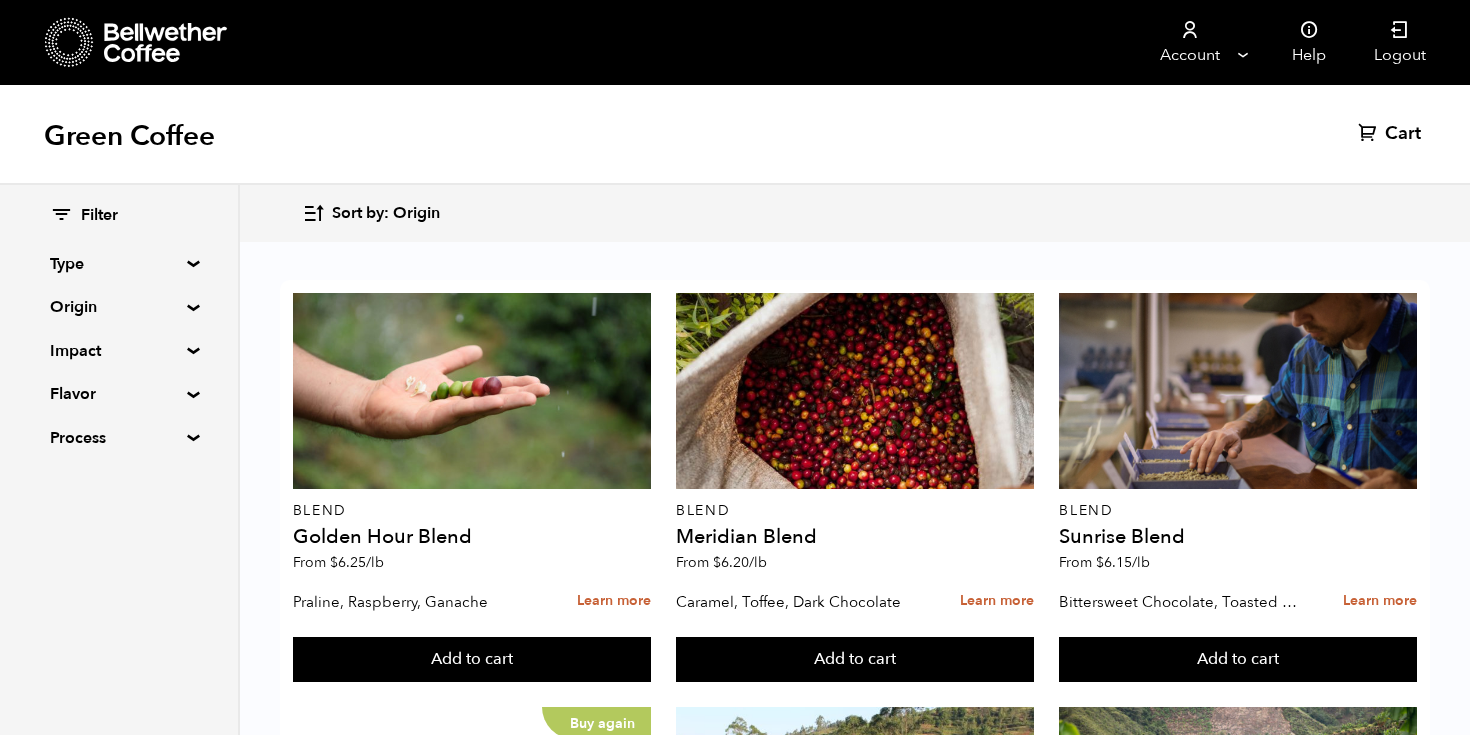 click on "Buy again" at bounding box center (855, 1635) 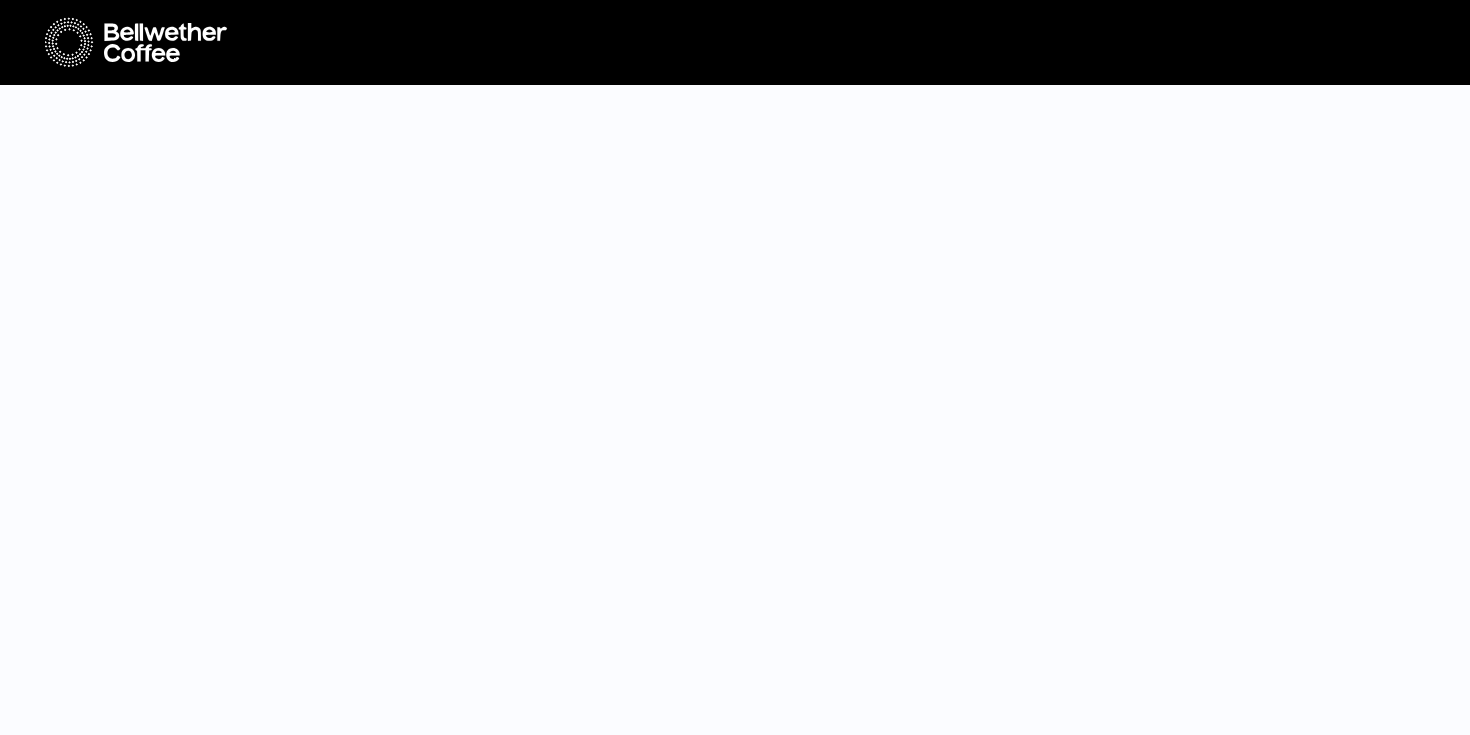 scroll, scrollTop: 0, scrollLeft: 0, axis: both 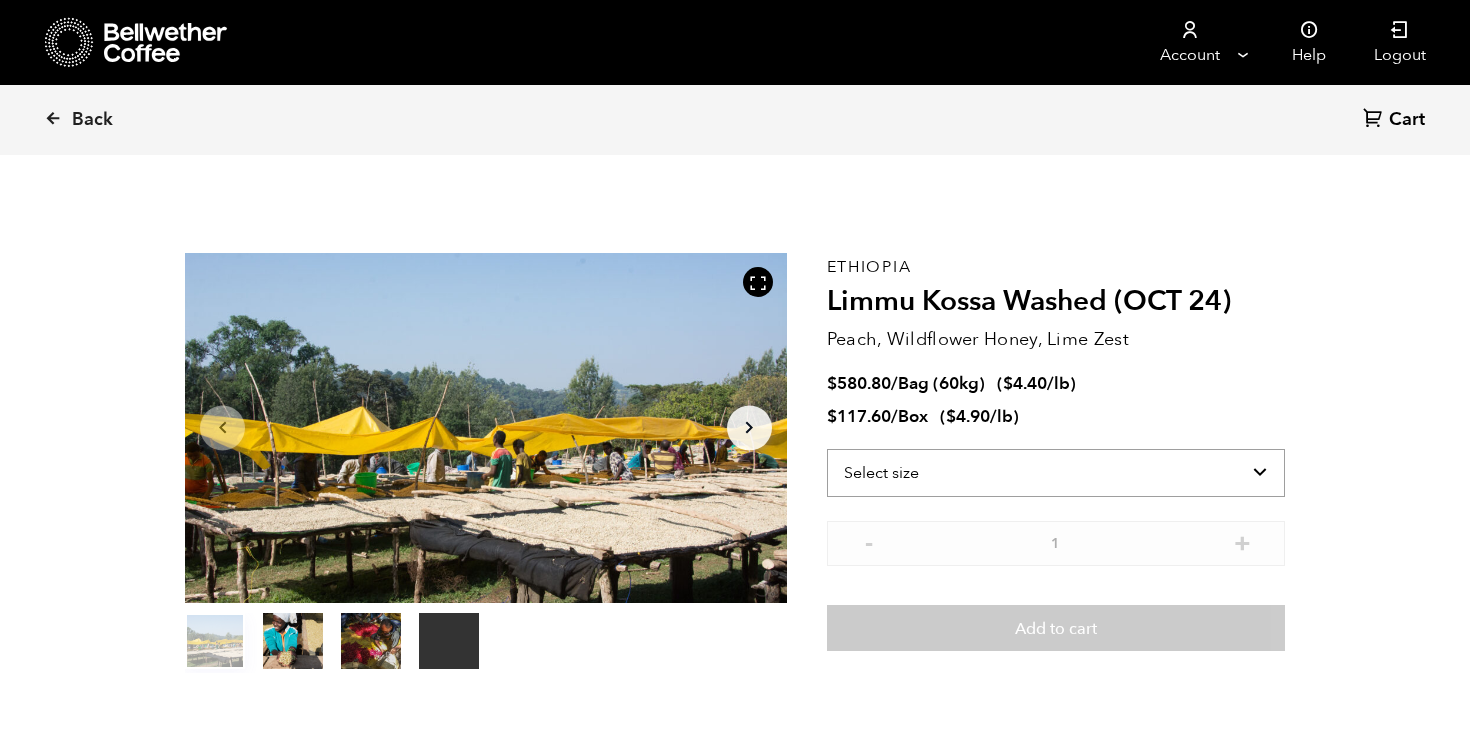 click on "Select size   Bag (60kg) (132 lbs) Box (24 lbs)" at bounding box center [1056, 473] 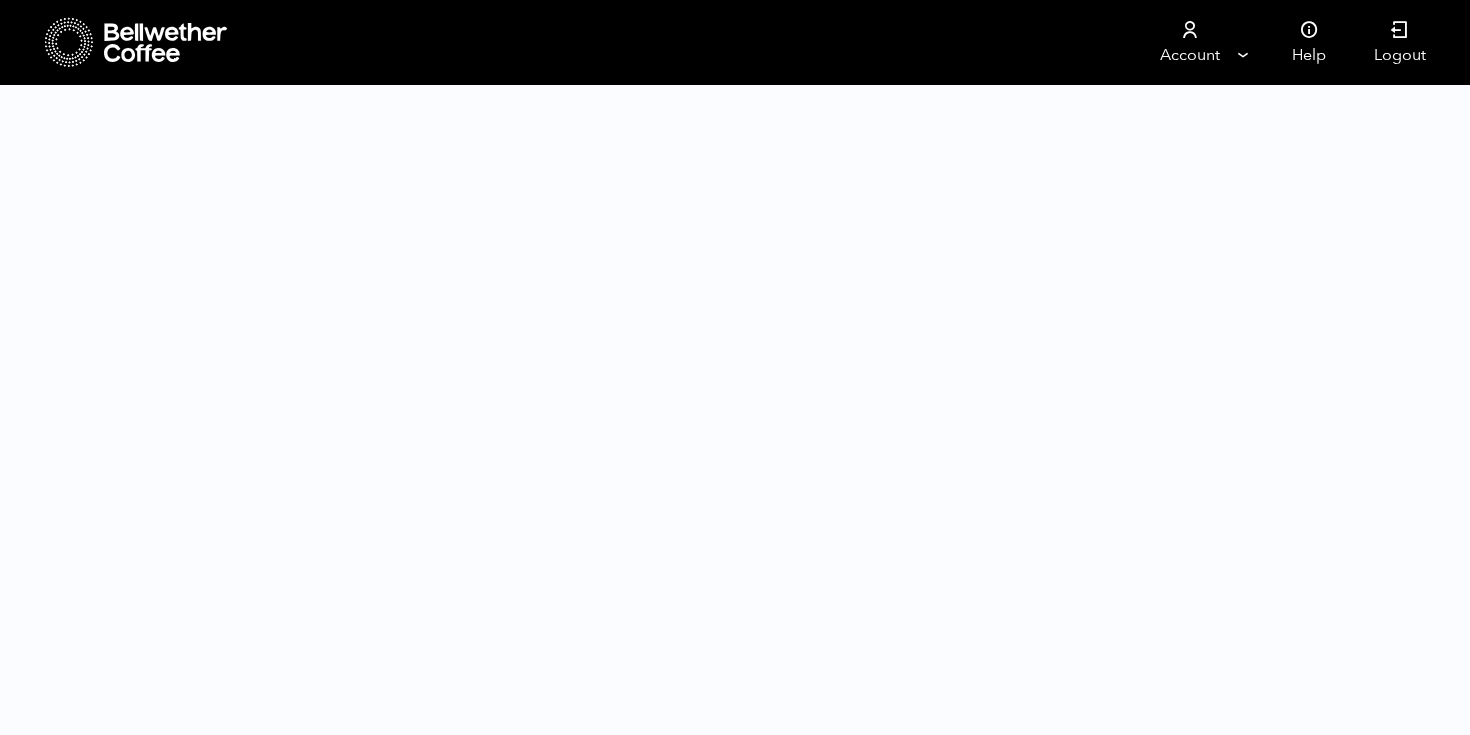 scroll, scrollTop: 0, scrollLeft: 0, axis: both 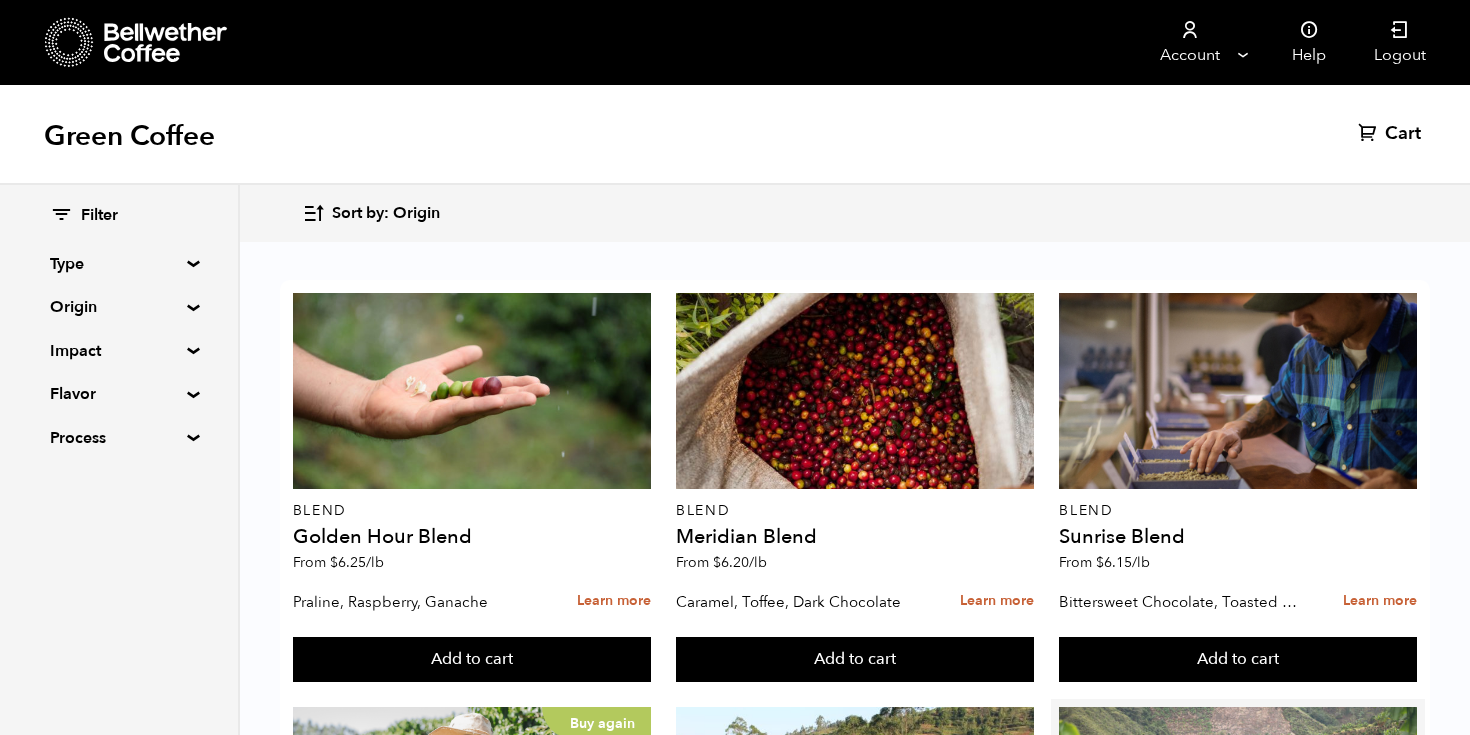 click at bounding box center [1238, 805] 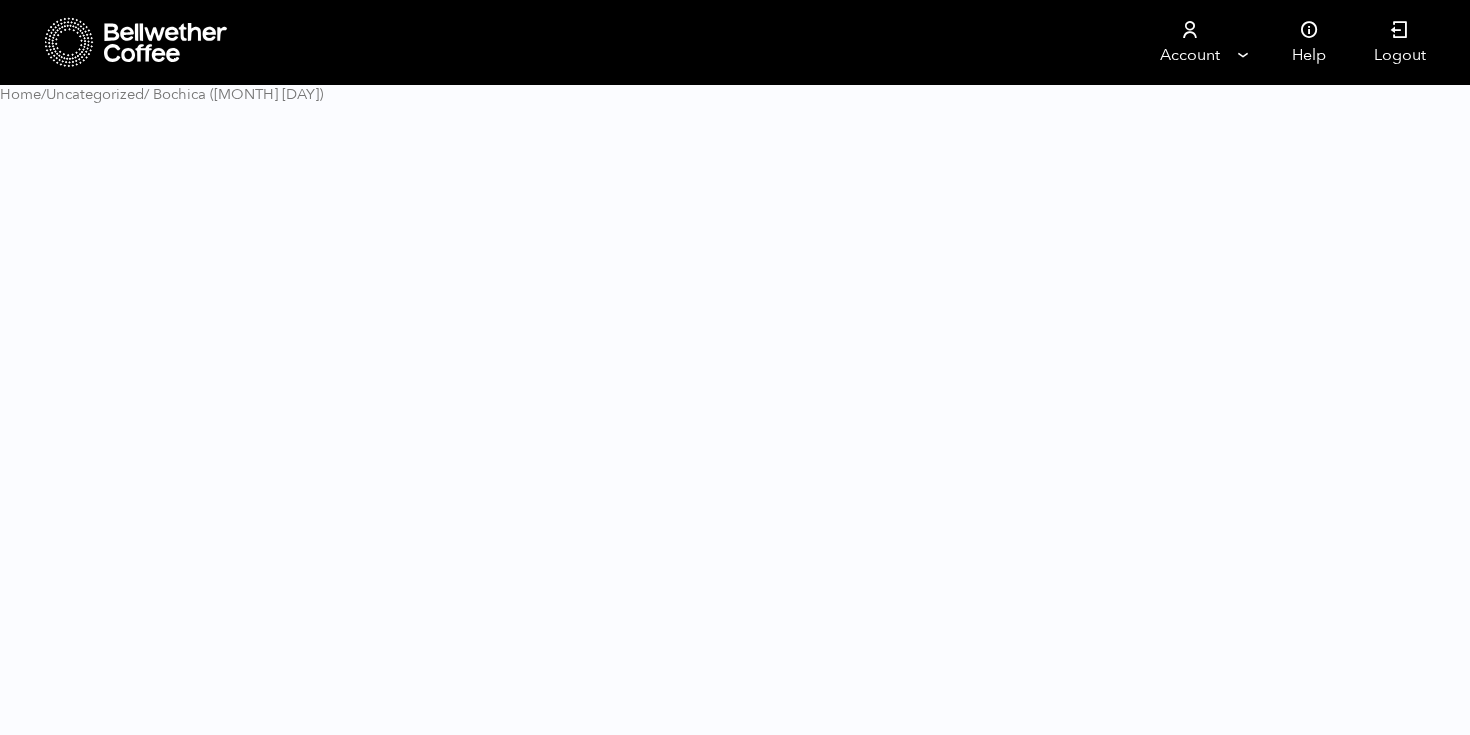 scroll, scrollTop: 0, scrollLeft: 0, axis: both 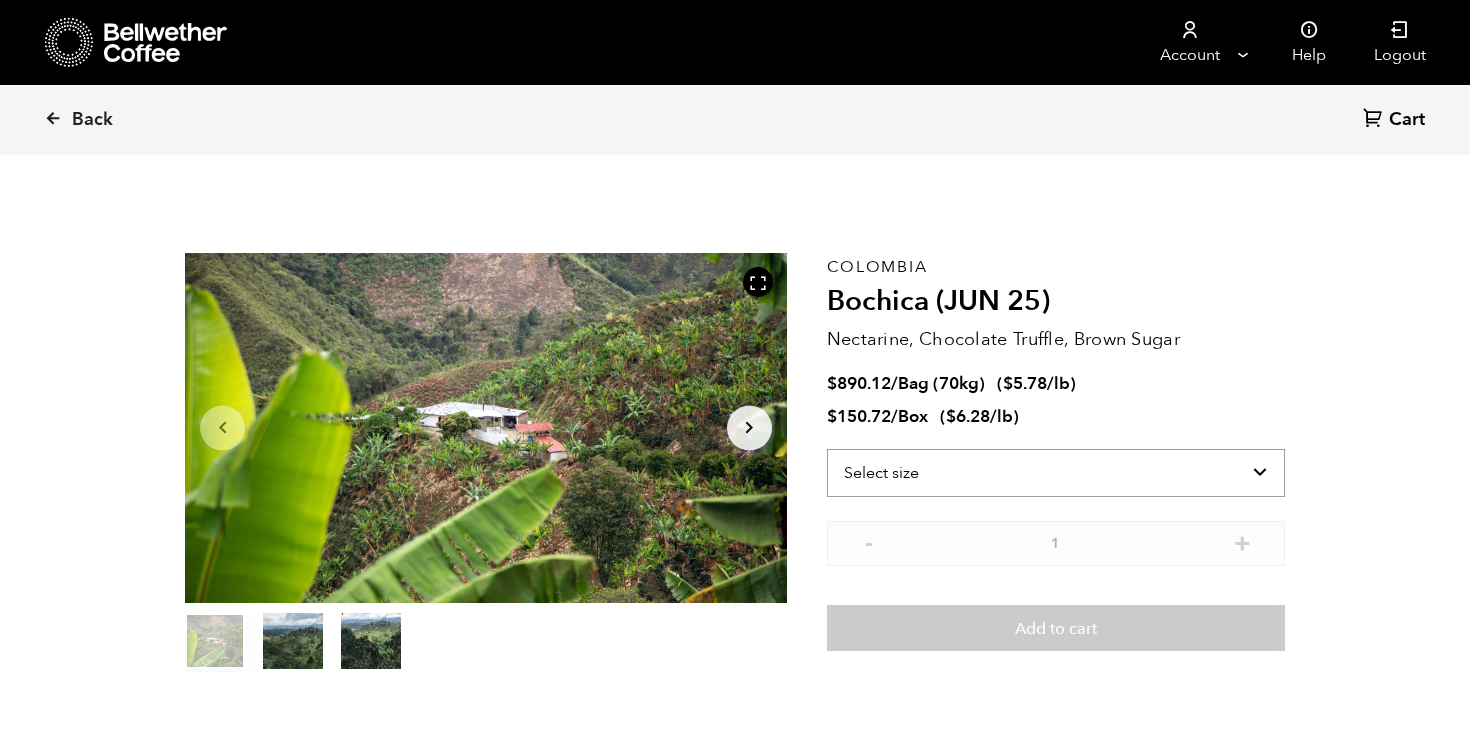 click on "Select size   Bag (70kg) (154 lbs) Box (24 lbs)" at bounding box center [1056, 473] 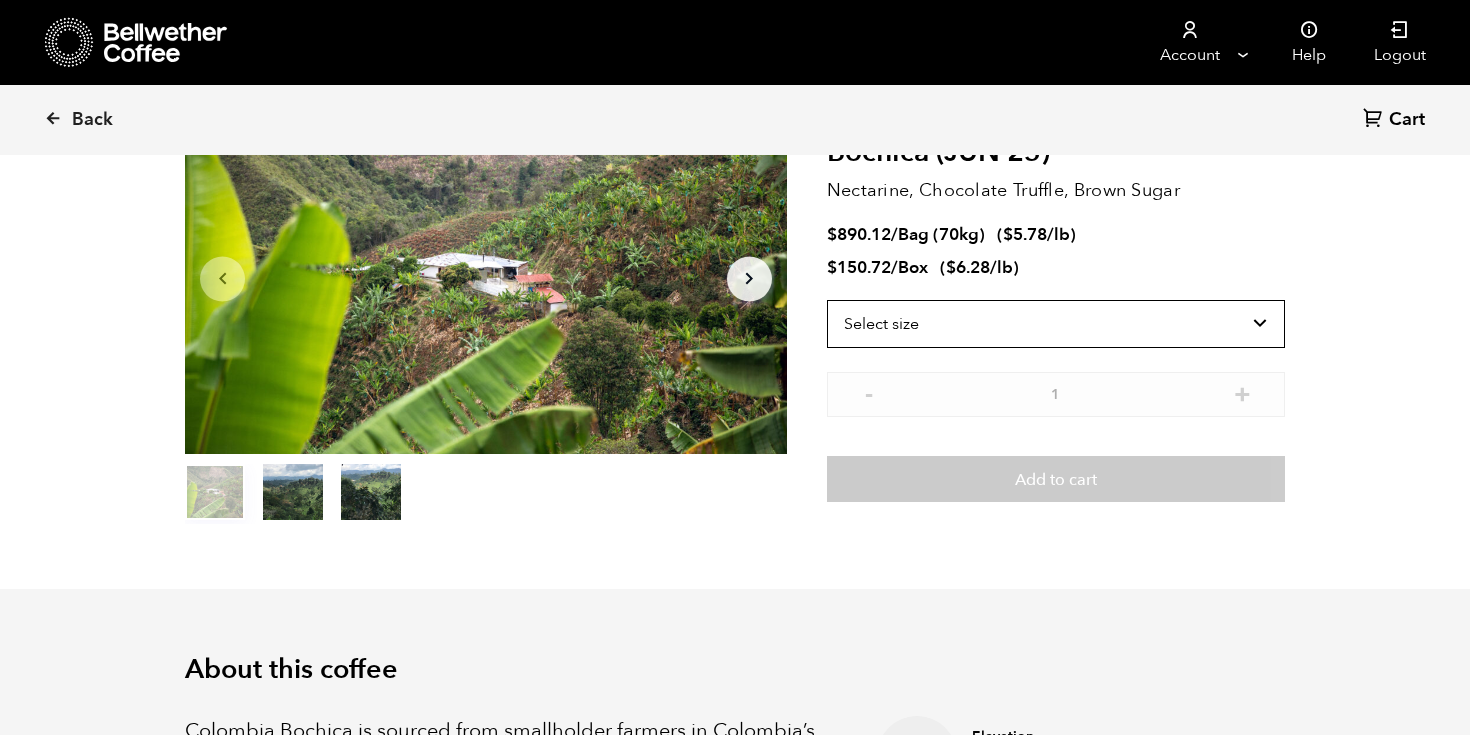 scroll, scrollTop: 158, scrollLeft: 0, axis: vertical 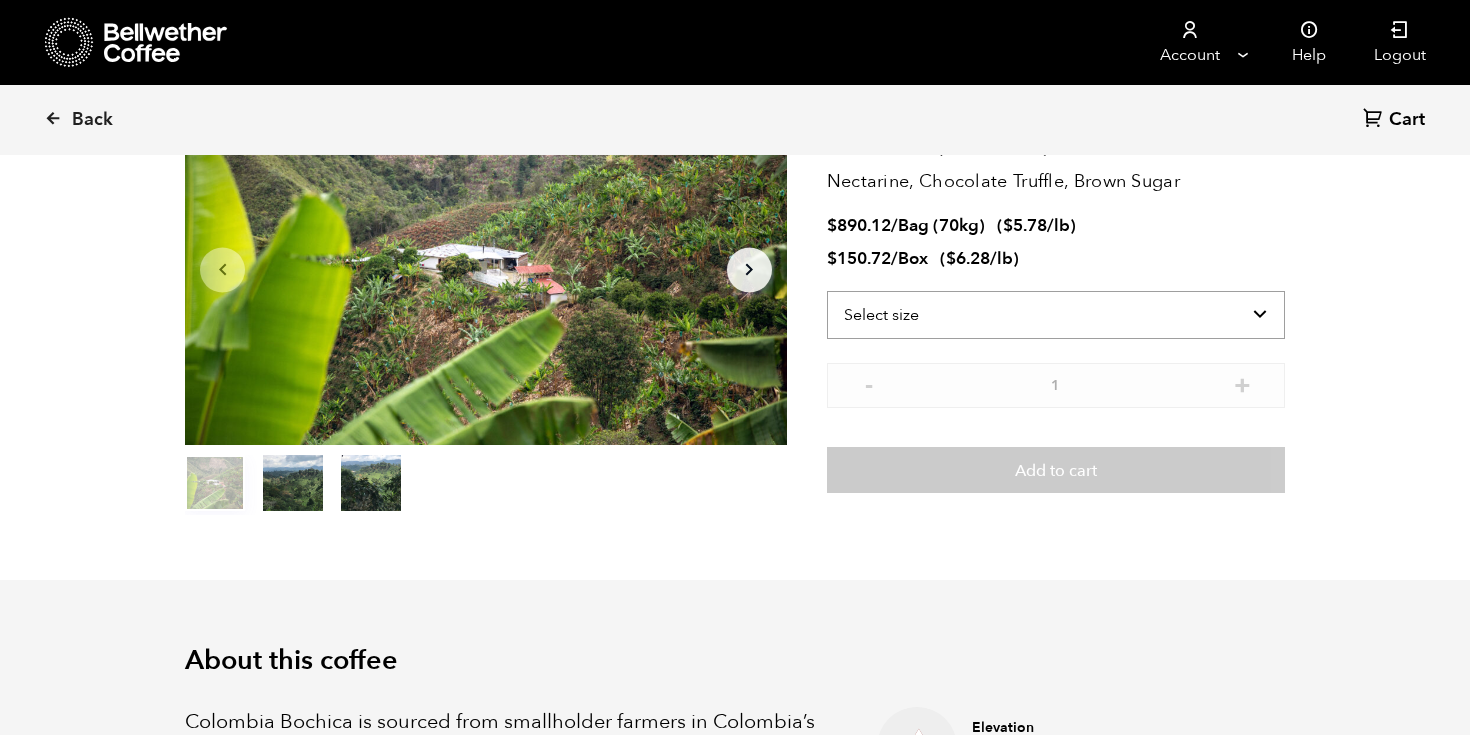 click on "Select size   Bag (70kg) (154 lbs) Box (24 lbs)" at bounding box center [1056, 315] 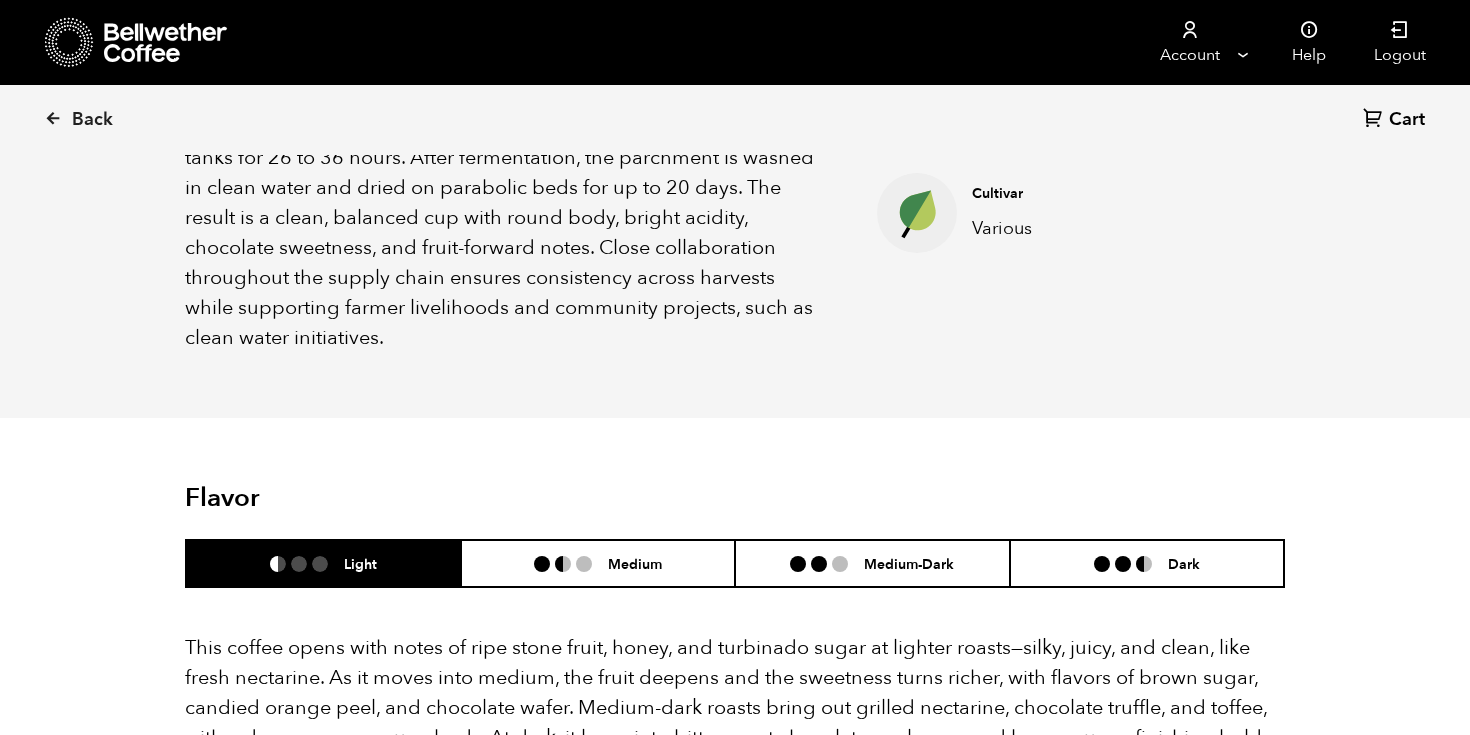 scroll, scrollTop: 1049, scrollLeft: 0, axis: vertical 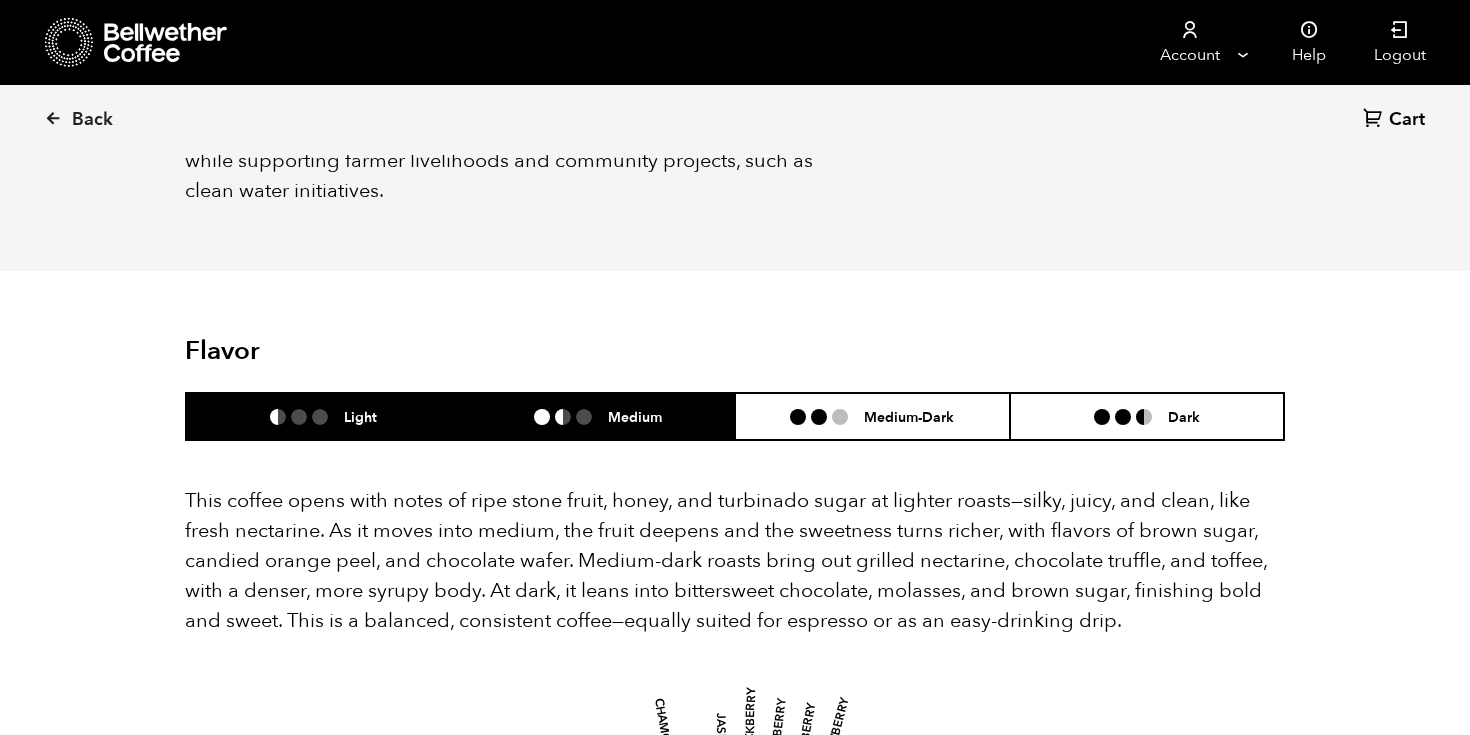 click on "Medium" at bounding box center [598, 416] 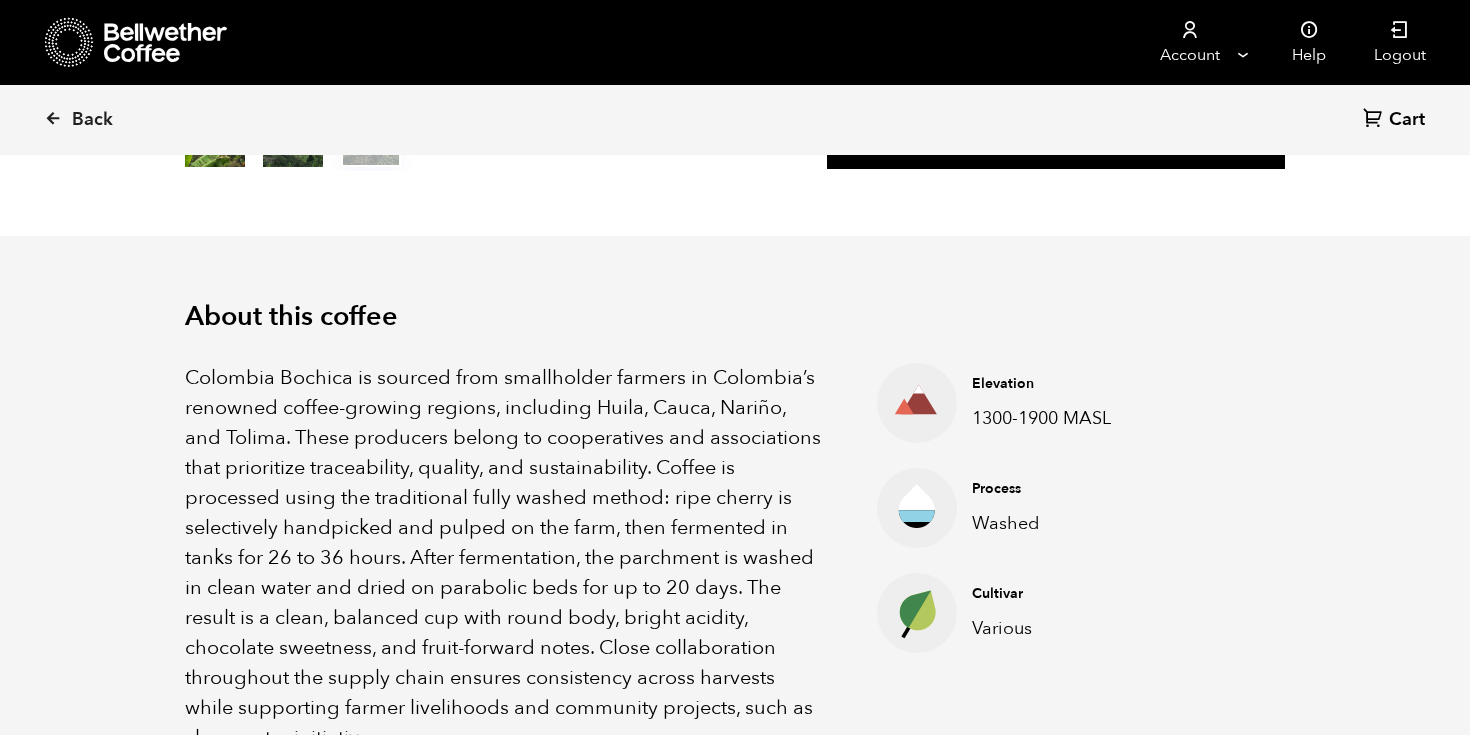scroll, scrollTop: 493, scrollLeft: 0, axis: vertical 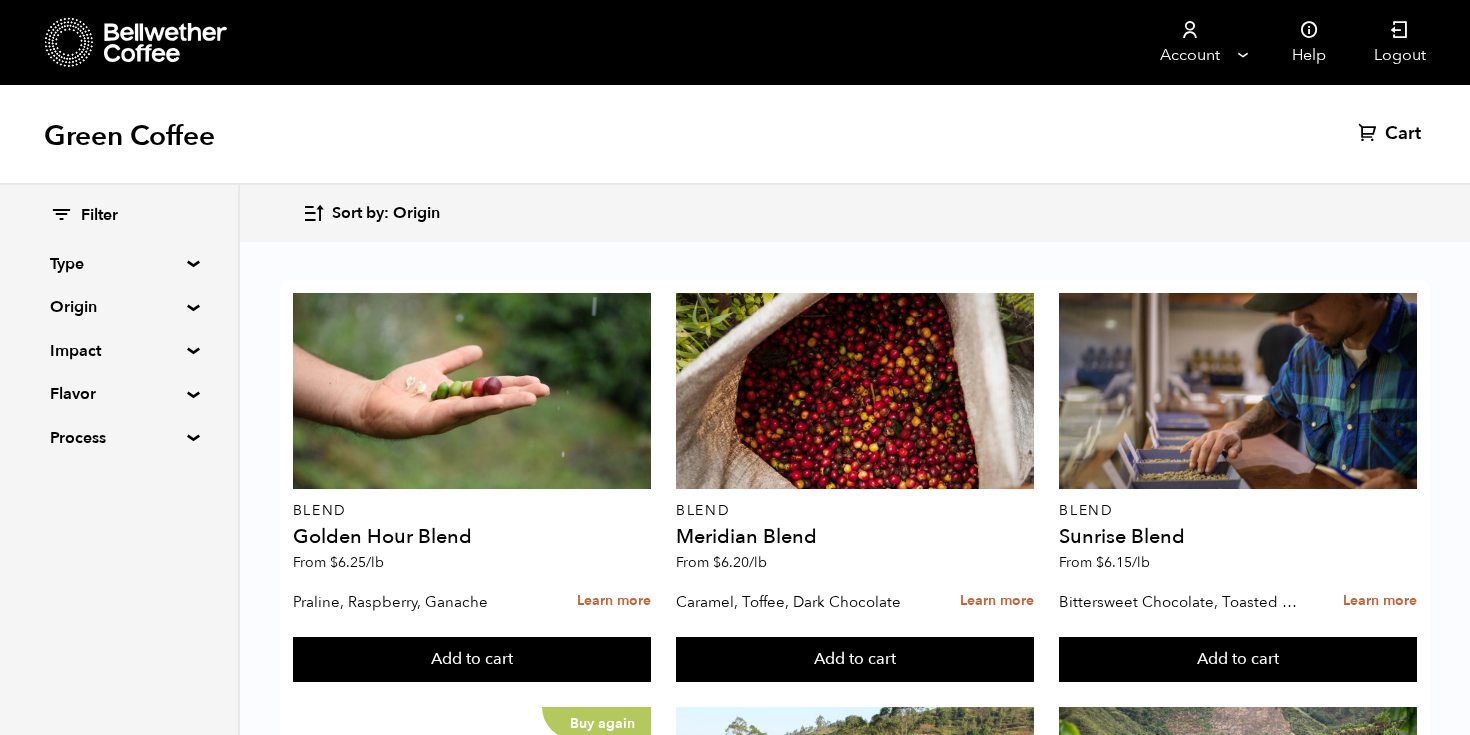 click on "Low stock" at bounding box center [1238, 2465] 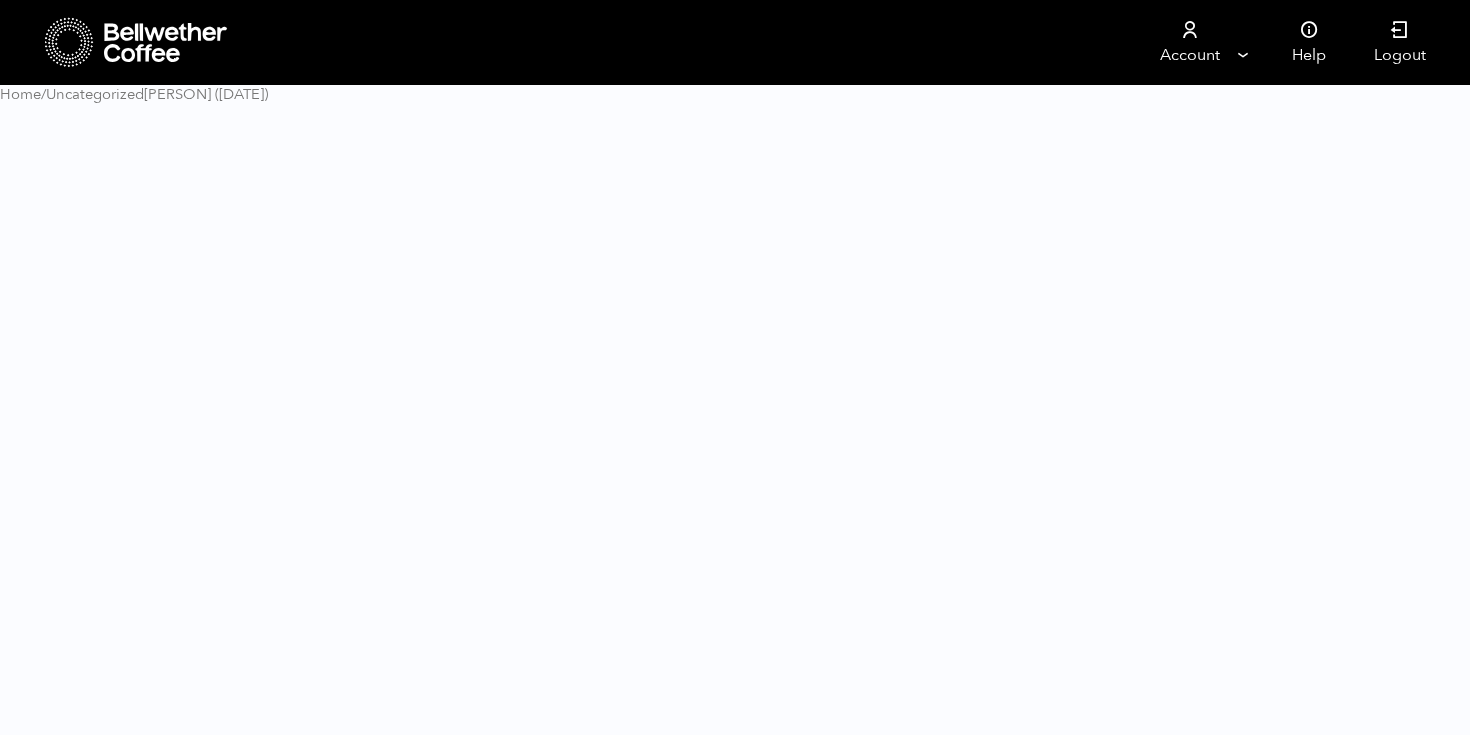 scroll, scrollTop: 0, scrollLeft: 0, axis: both 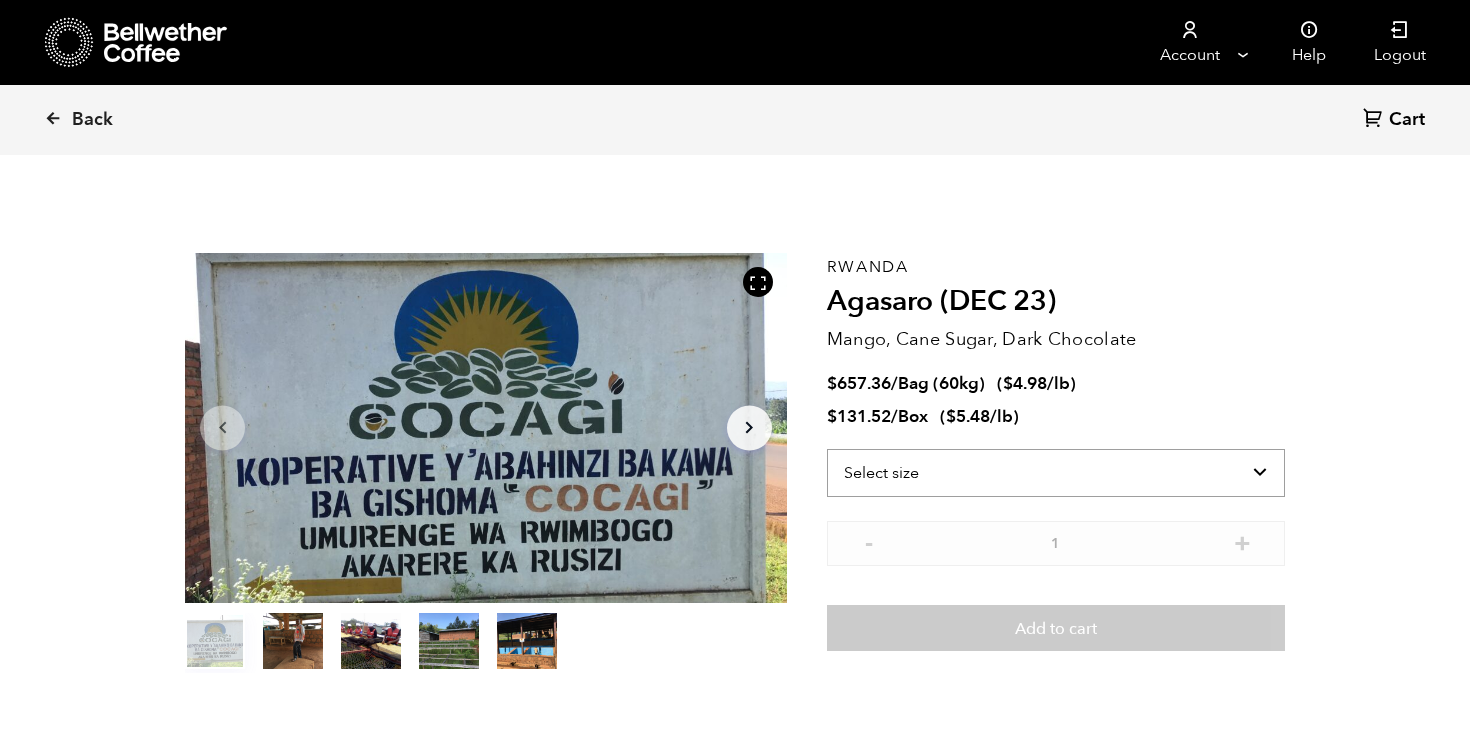 click on "Select size   Bag (60kg) (132 lbs) Box (24 lbs)" at bounding box center [1056, 473] 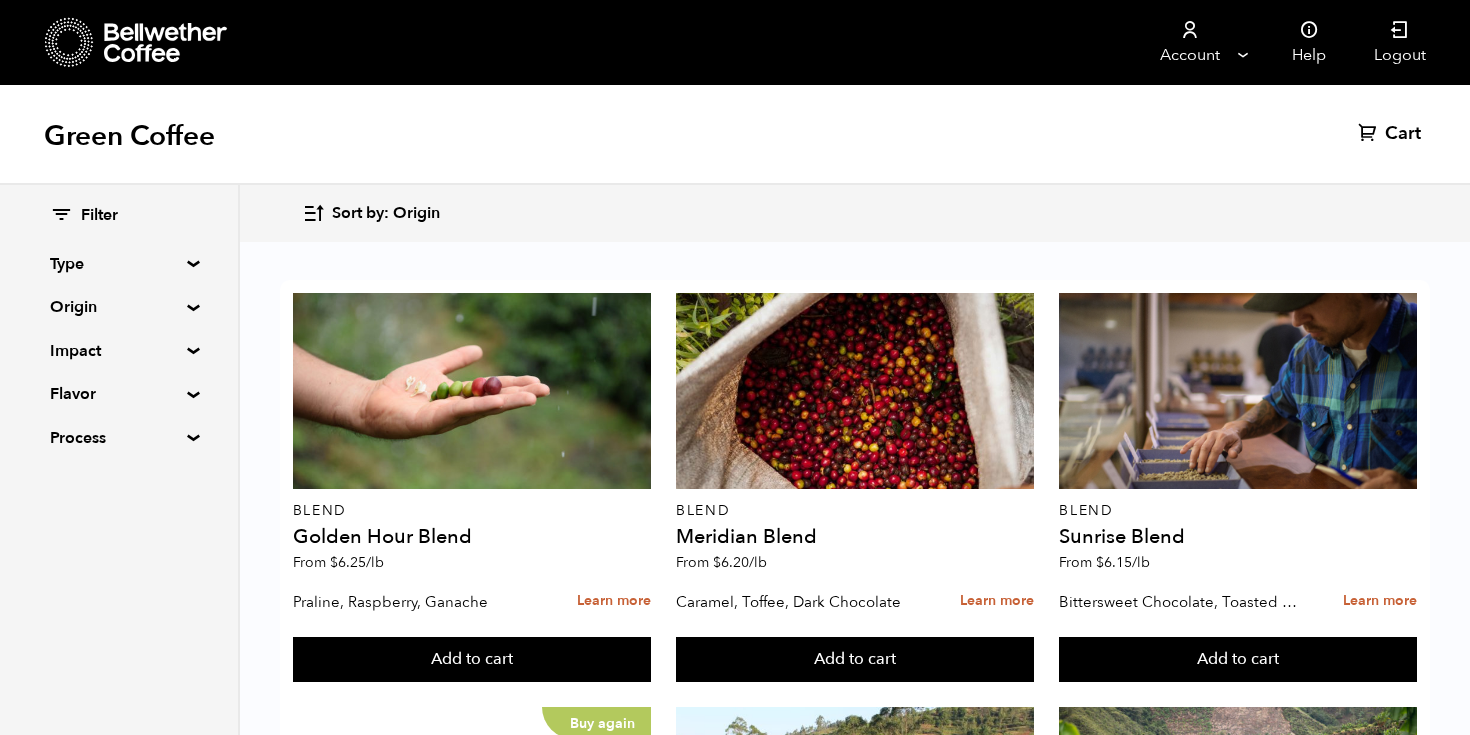 scroll, scrollTop: 2462, scrollLeft: 0, axis: vertical 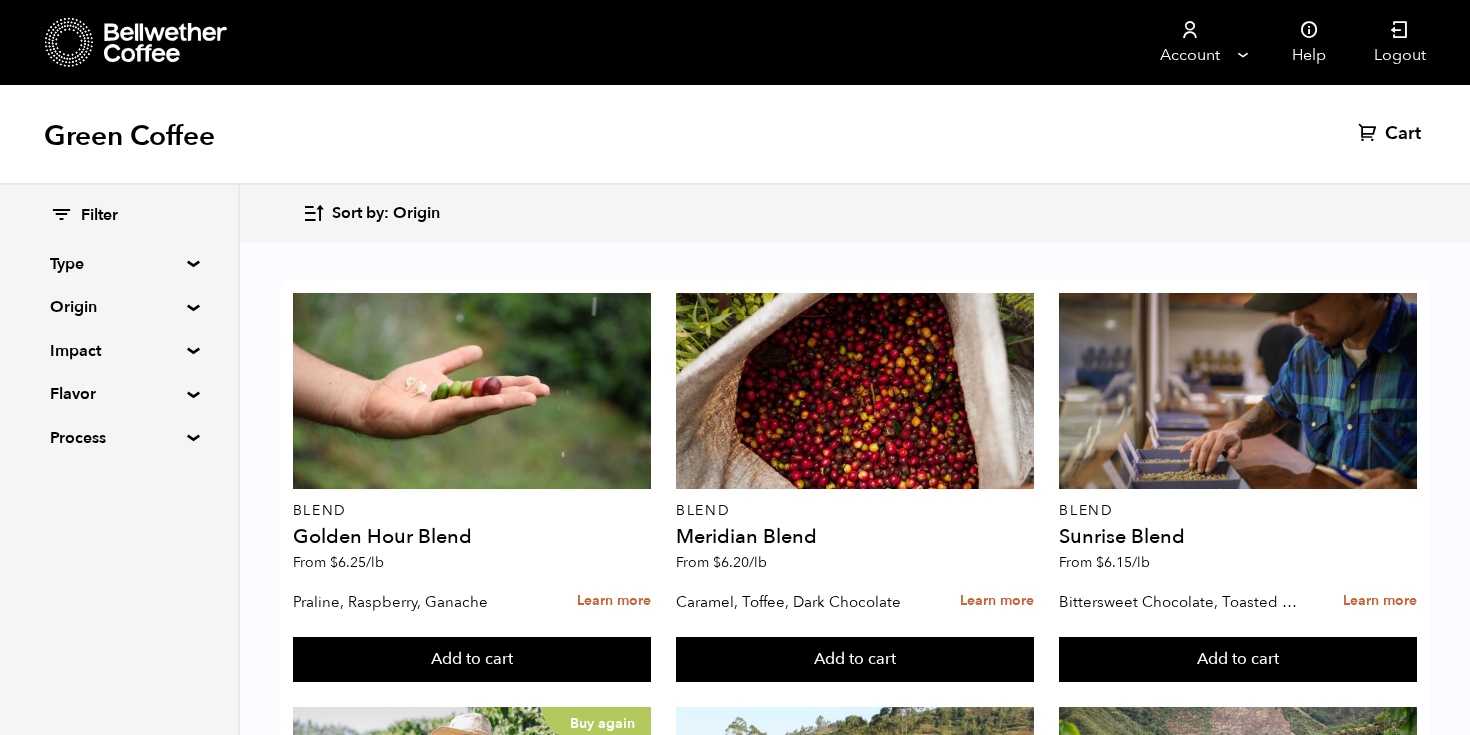 click at bounding box center (472, 2050) 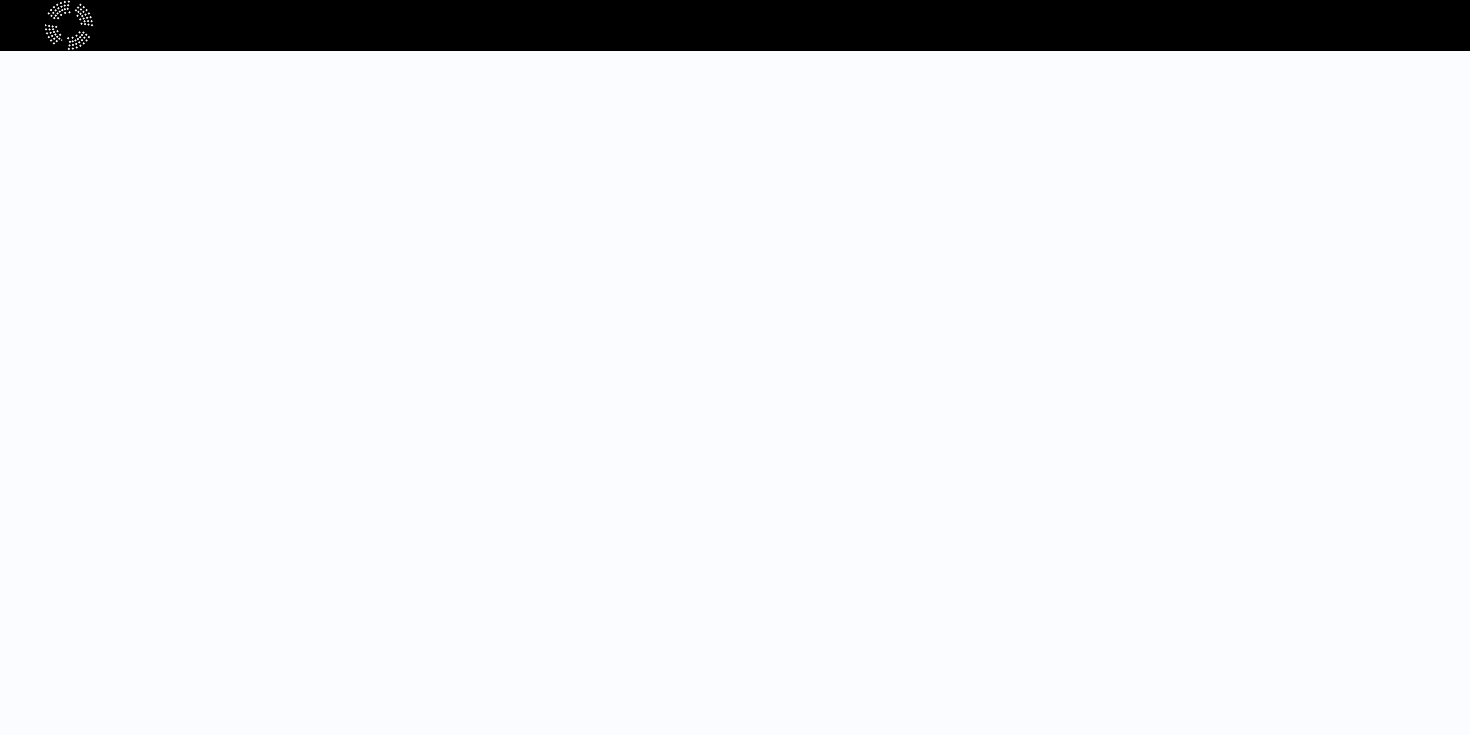 scroll, scrollTop: 0, scrollLeft: 0, axis: both 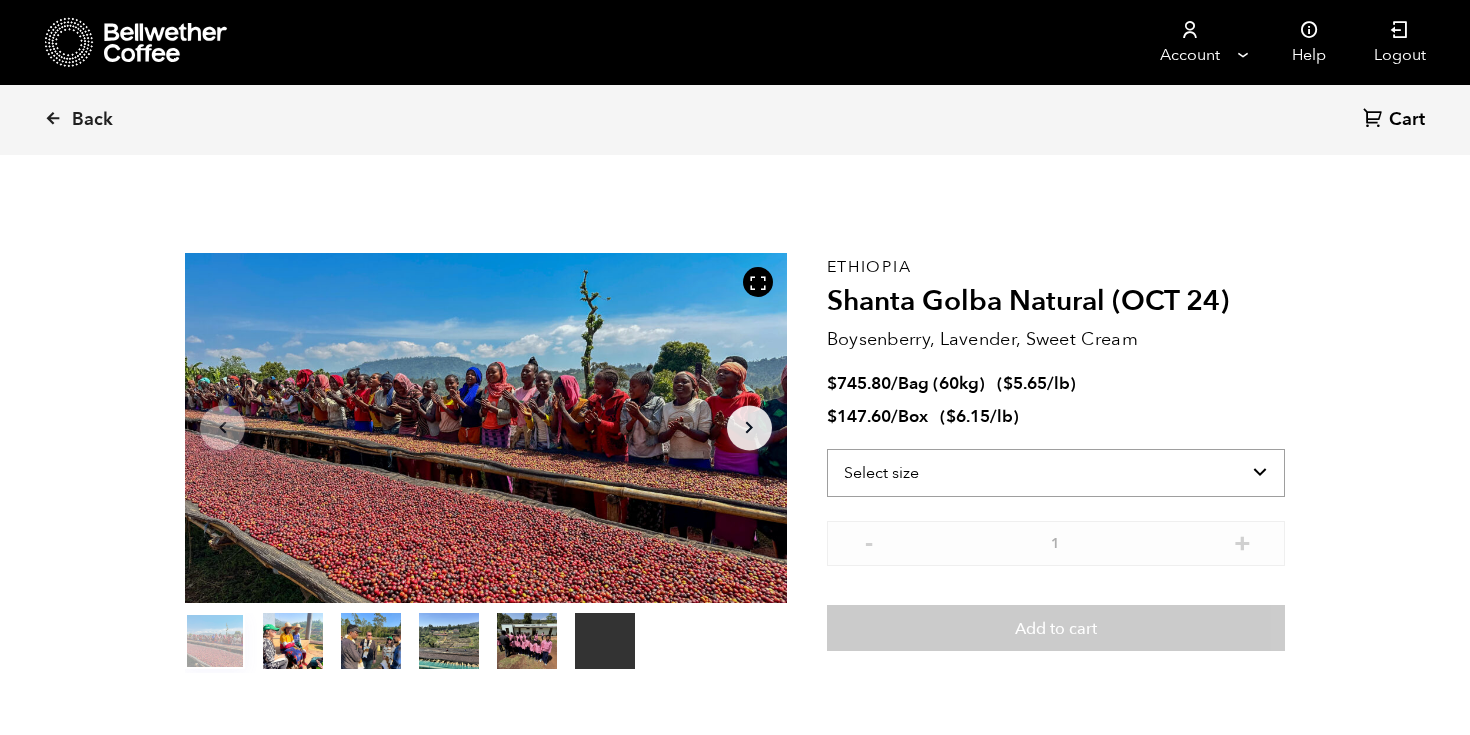 click on "Select size   Bag (60kg) (132 lbs) Box (24 lbs)" at bounding box center [1056, 473] 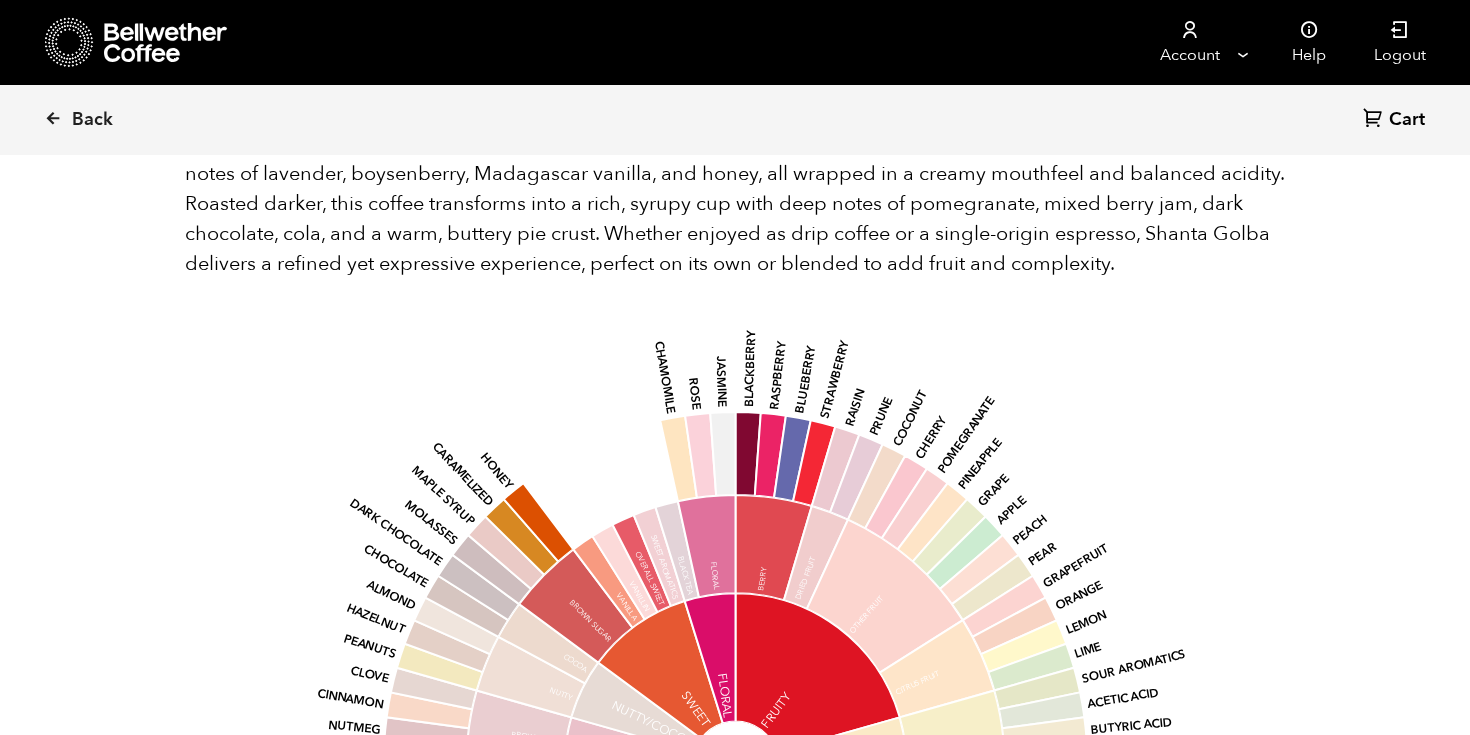 scroll, scrollTop: 1673, scrollLeft: 0, axis: vertical 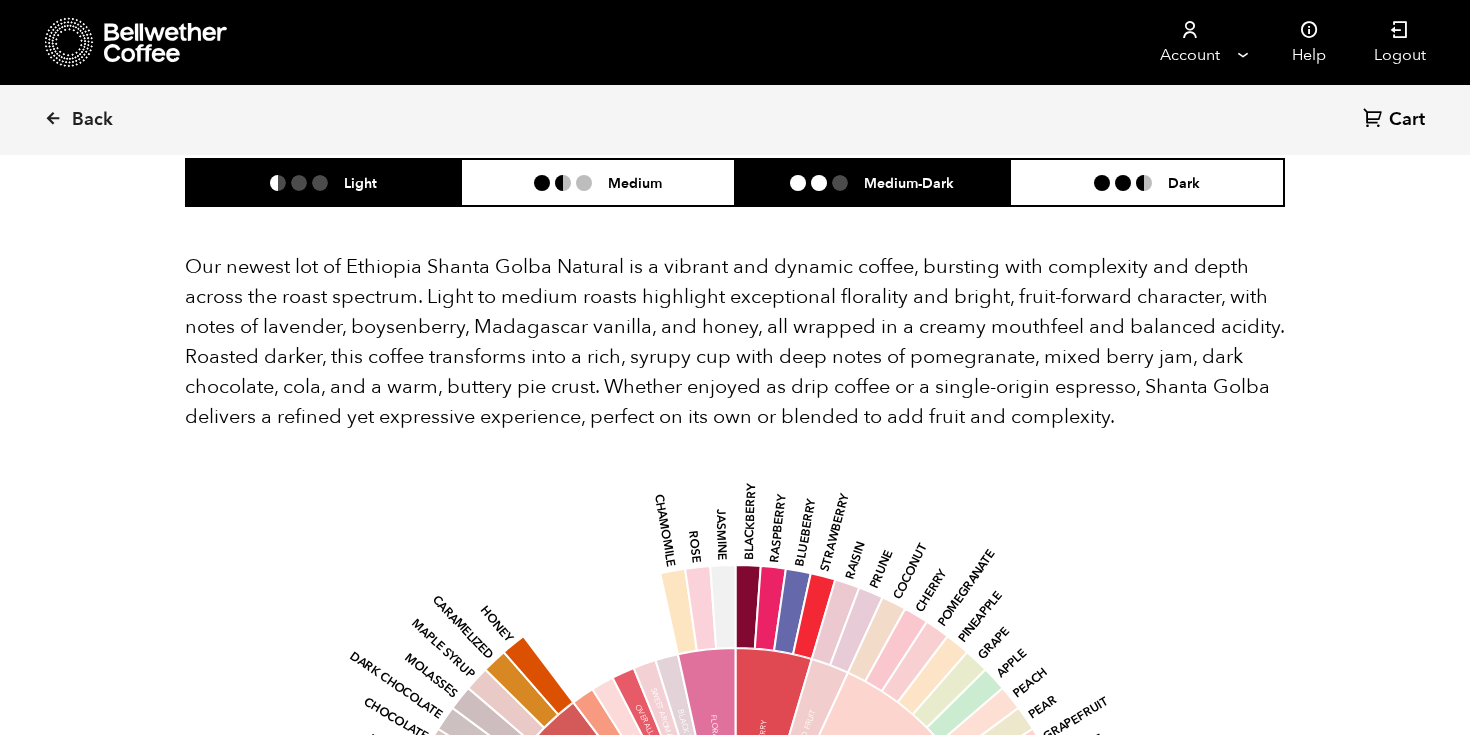 click on "Medium-Dark" at bounding box center (909, 182) 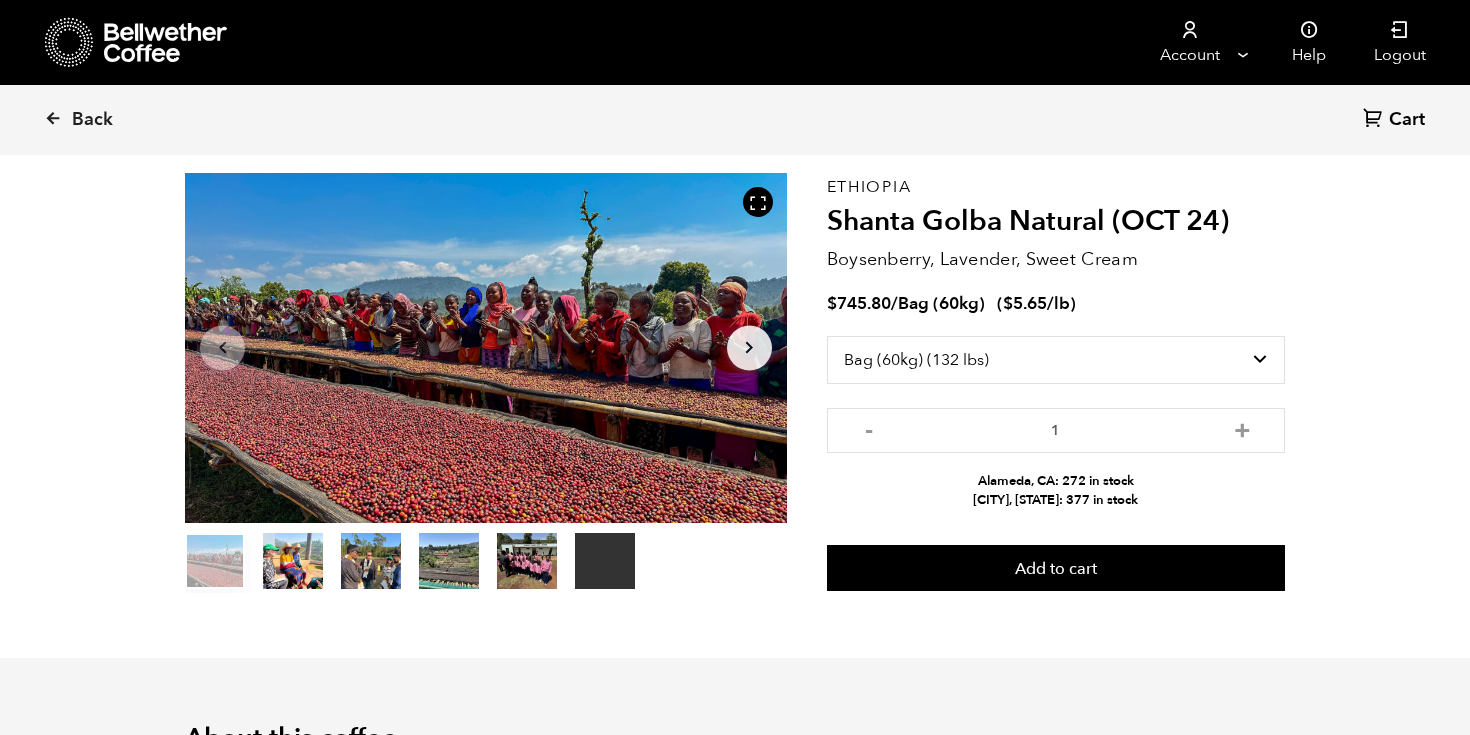 scroll, scrollTop: 0, scrollLeft: 0, axis: both 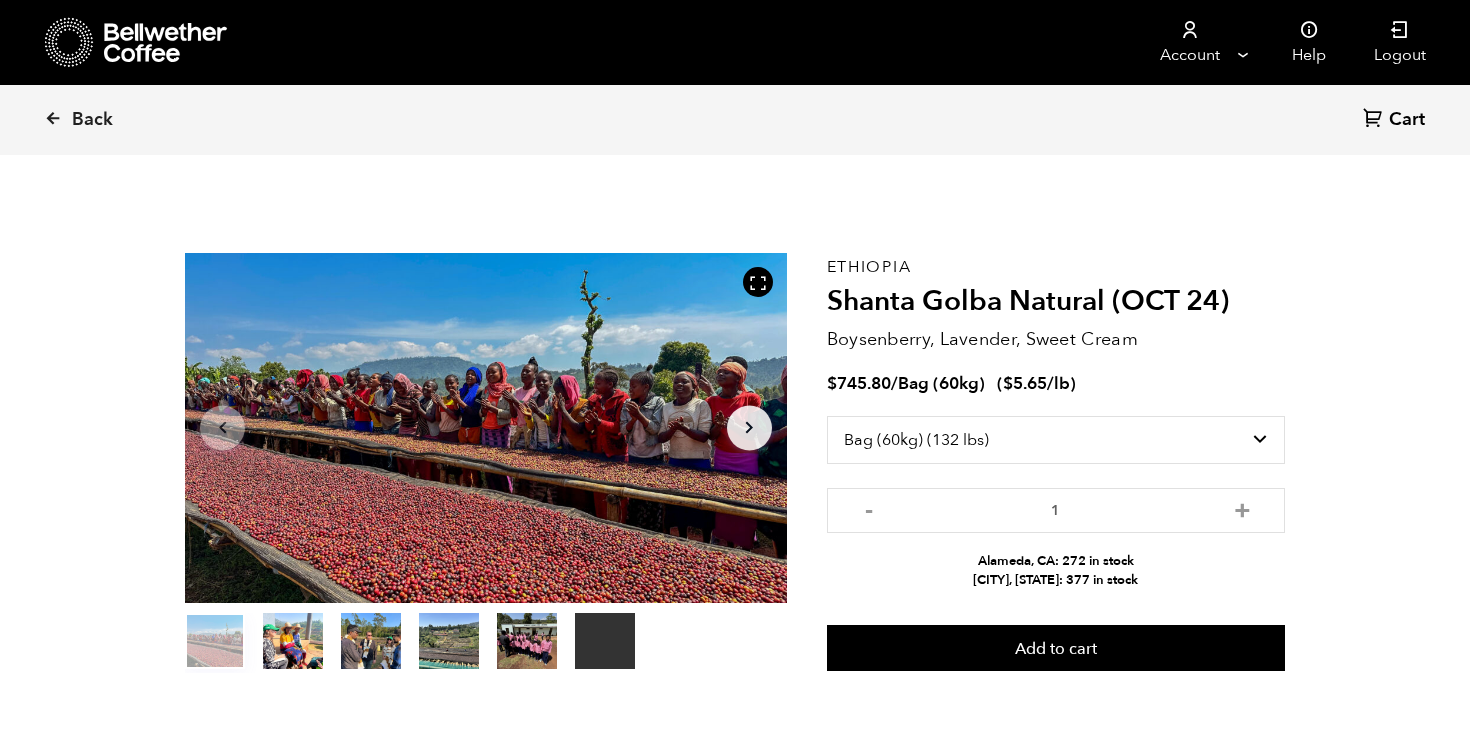 click on "Arrow Right" 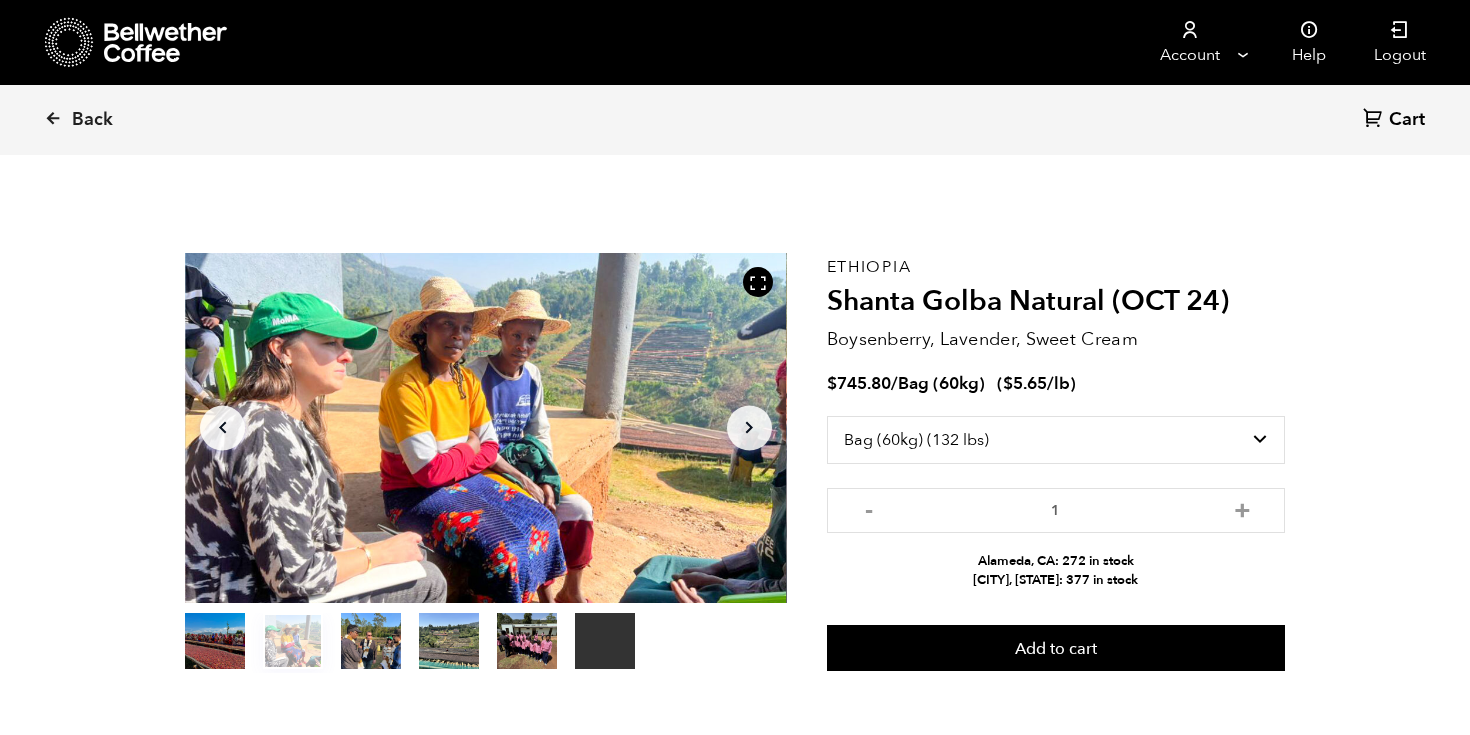 click on "Arrow Right" 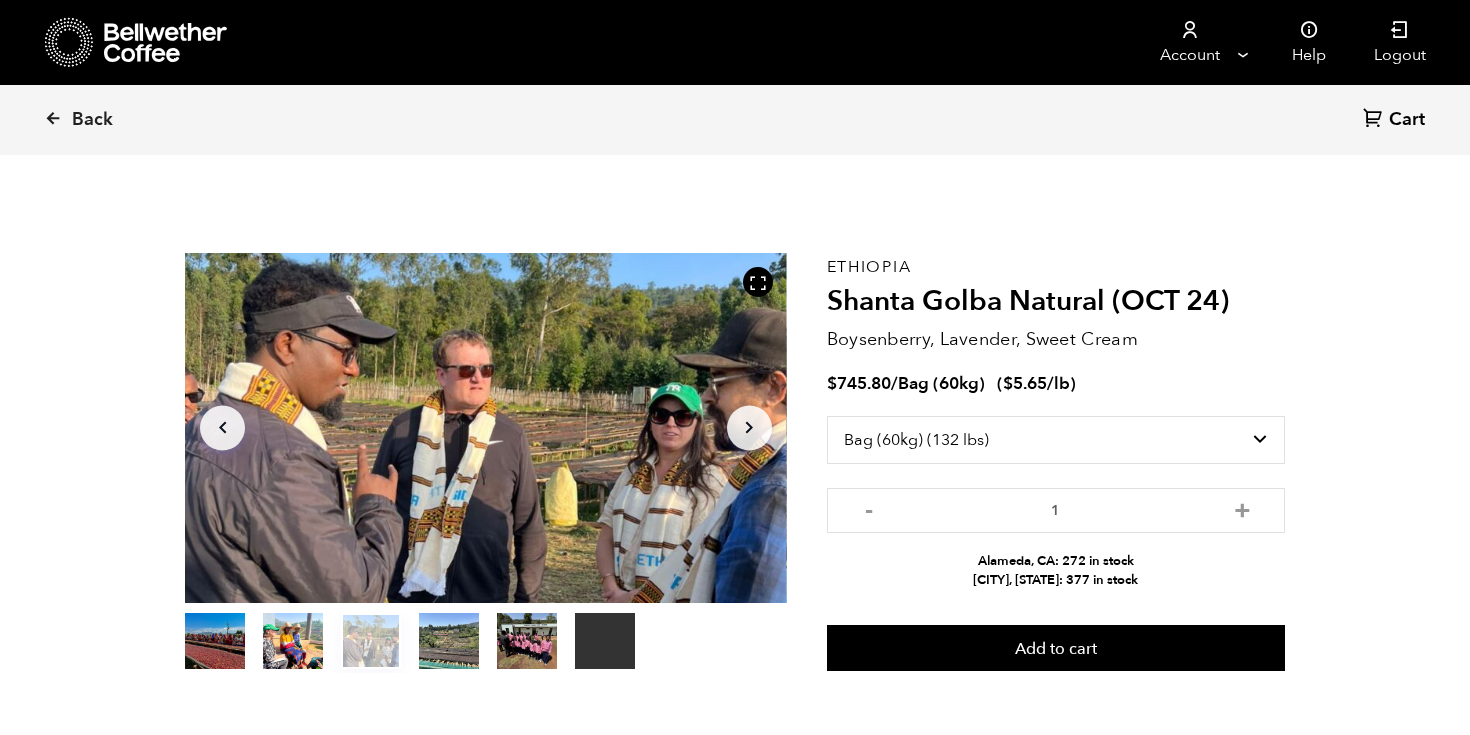 click on "Arrow Right" 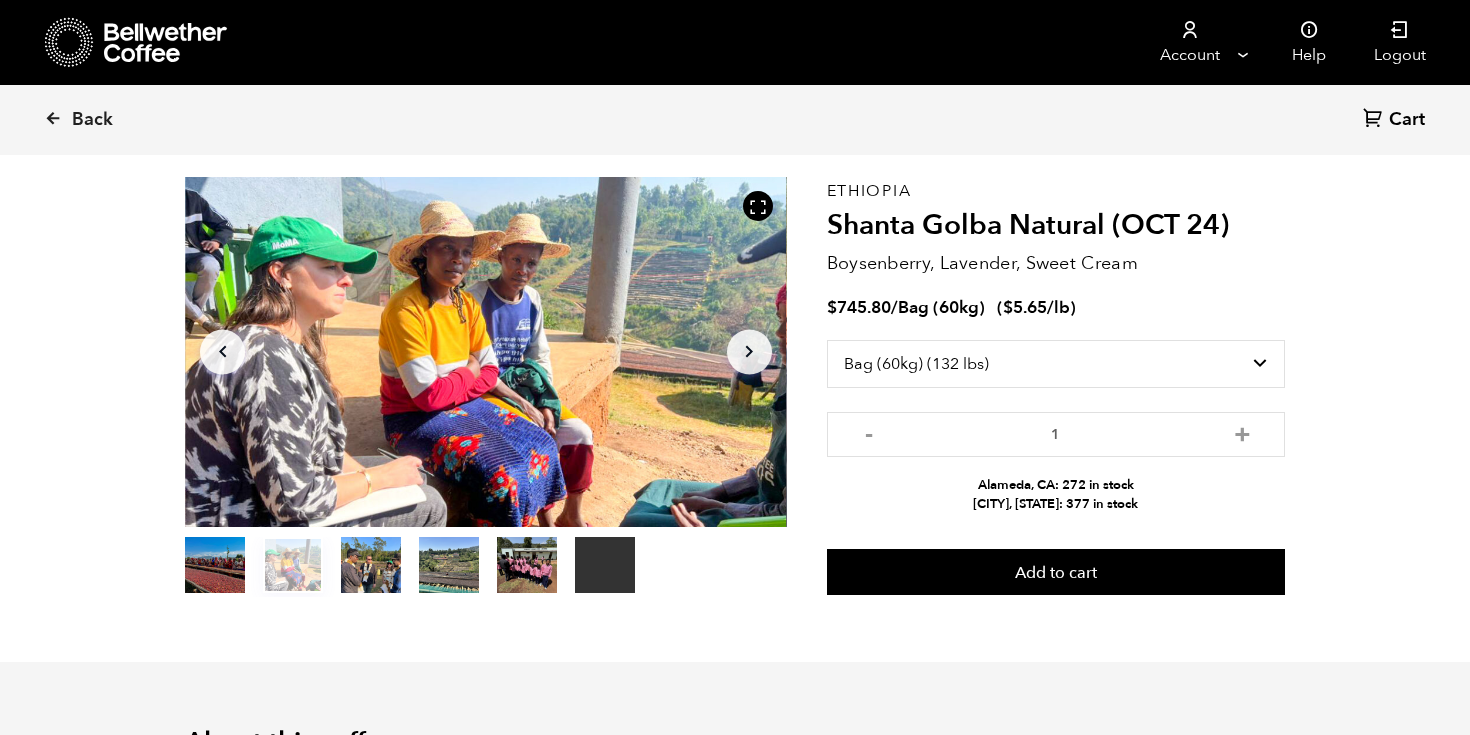 scroll, scrollTop: 0, scrollLeft: 0, axis: both 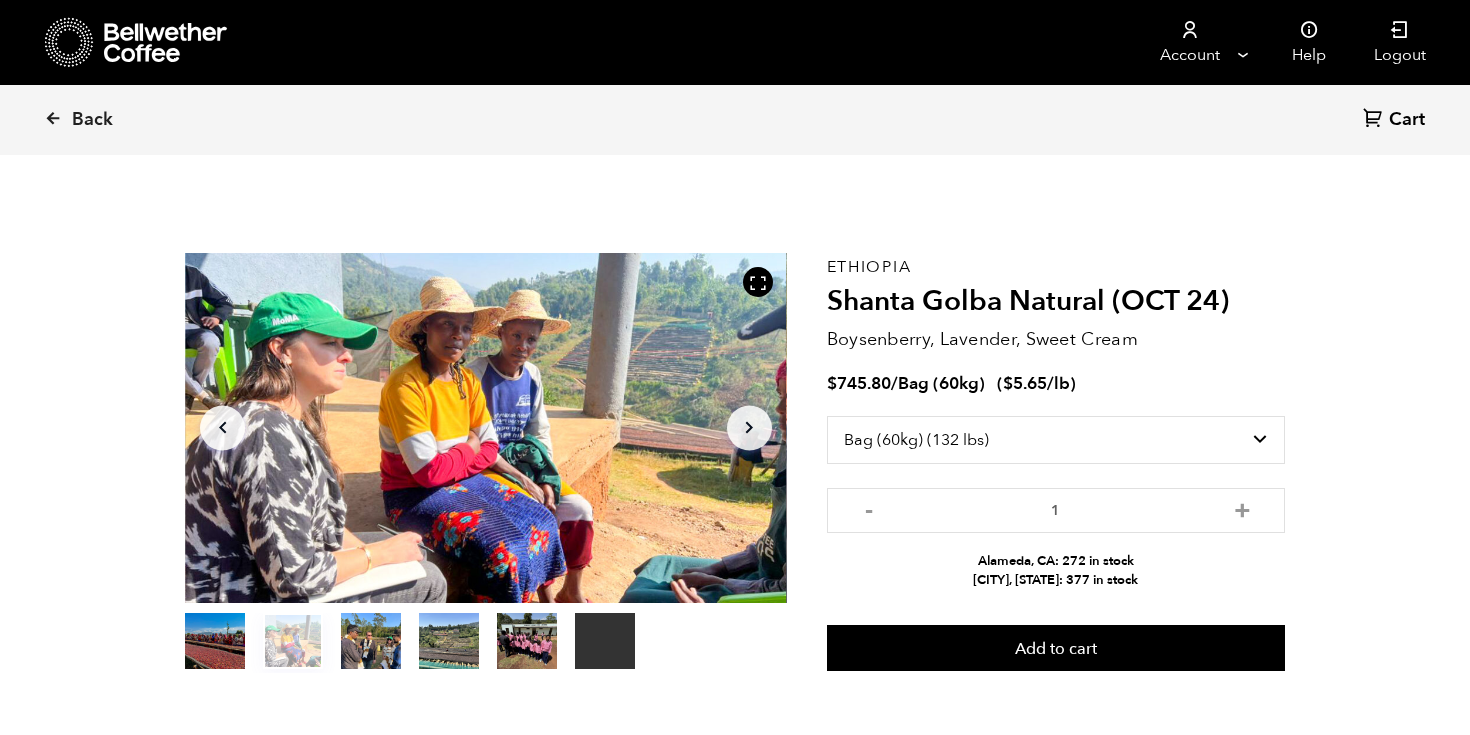 click on "Arrow Right" at bounding box center [749, 427] 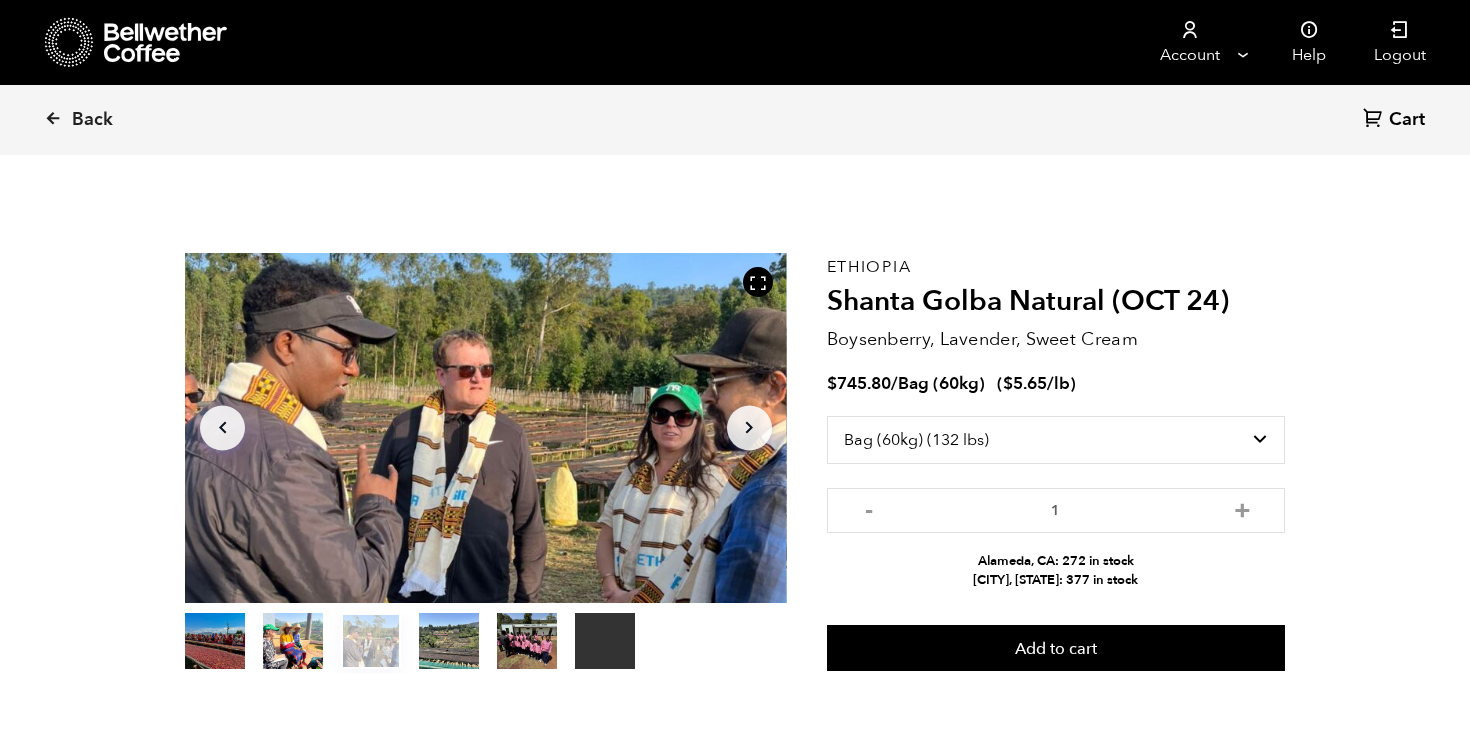 click on "Arrow Right" at bounding box center [749, 427] 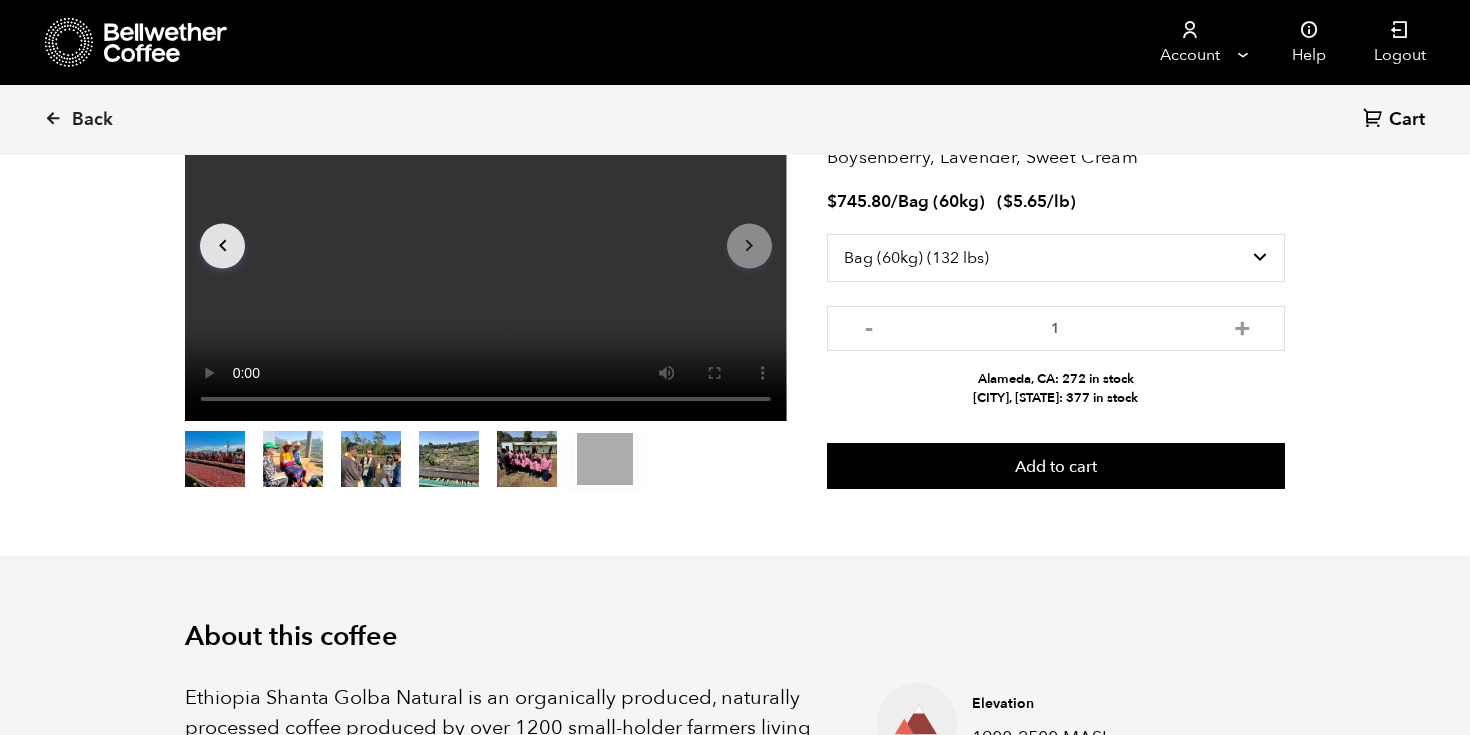 scroll, scrollTop: 0, scrollLeft: 0, axis: both 